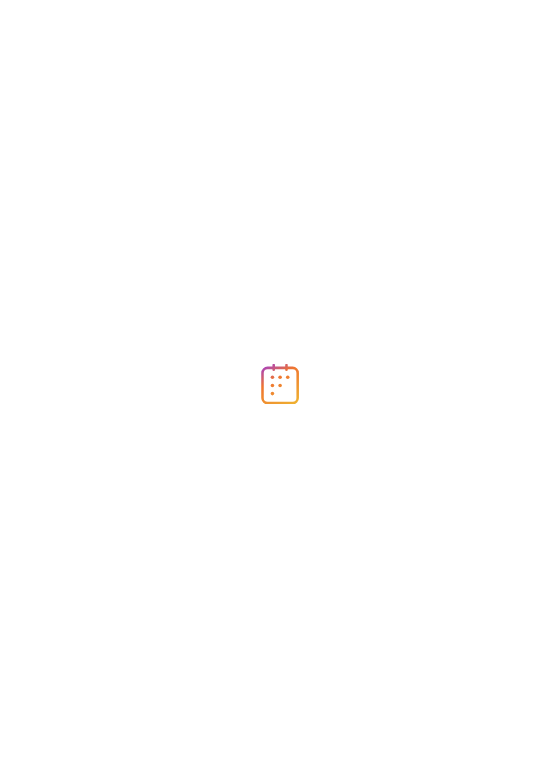 scroll, scrollTop: 0, scrollLeft: 0, axis: both 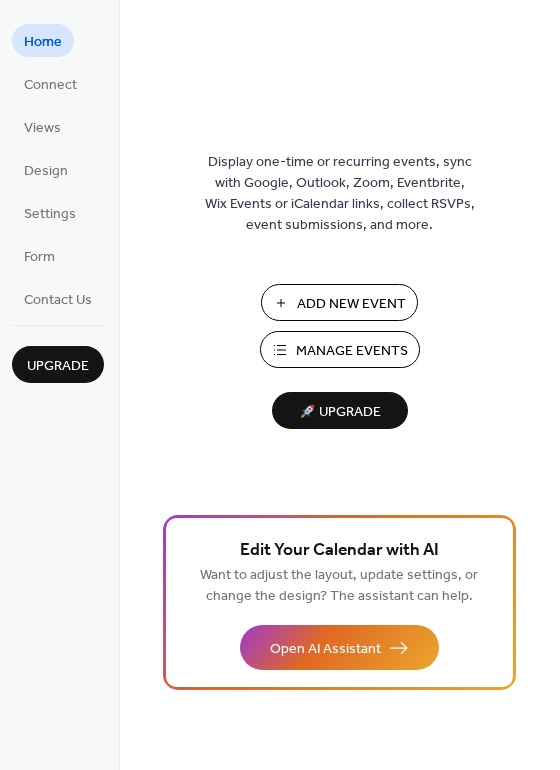 click on "Manage Events" at bounding box center (352, 351) 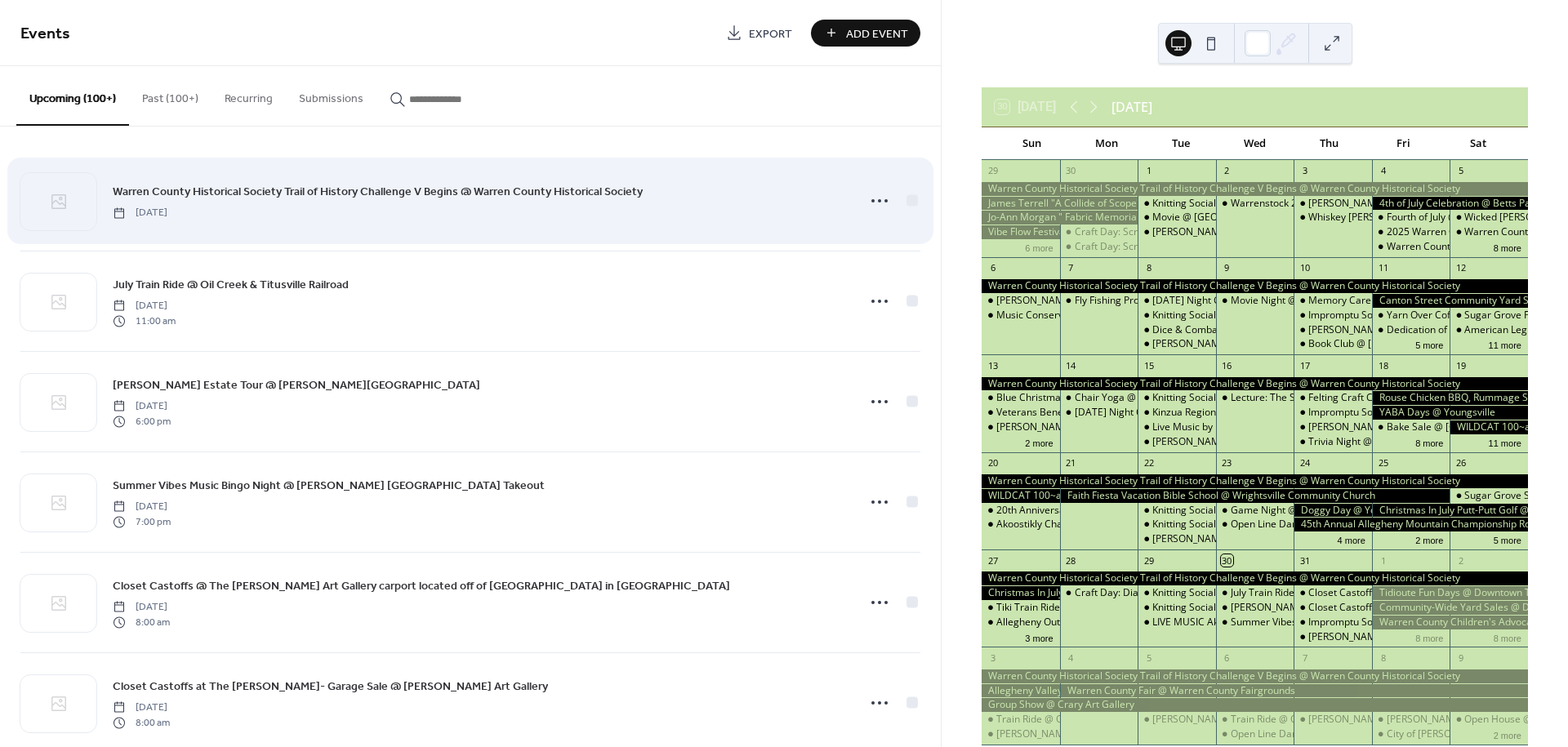 scroll, scrollTop: 0, scrollLeft: 0, axis: both 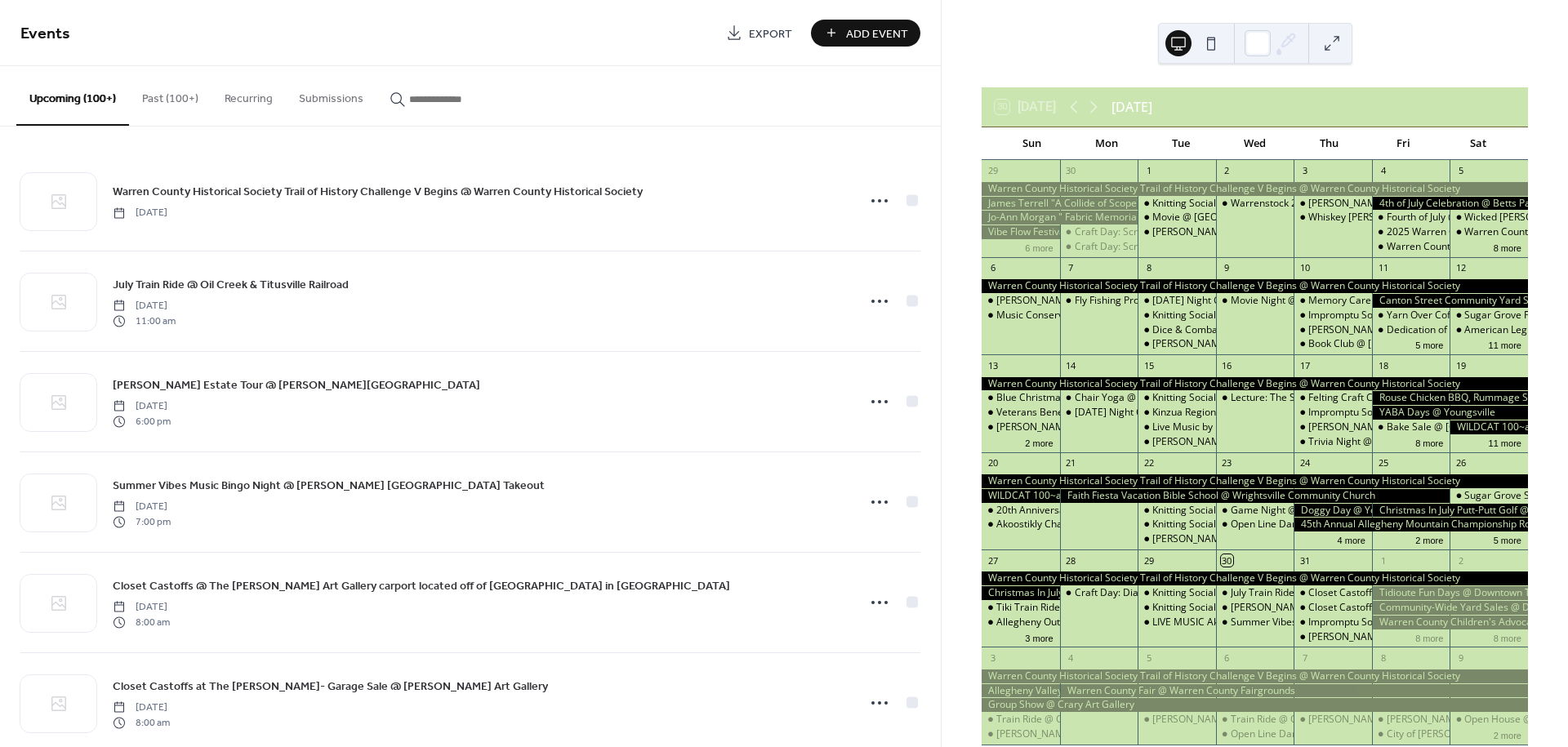 click on "Add Event" at bounding box center (877, 33) 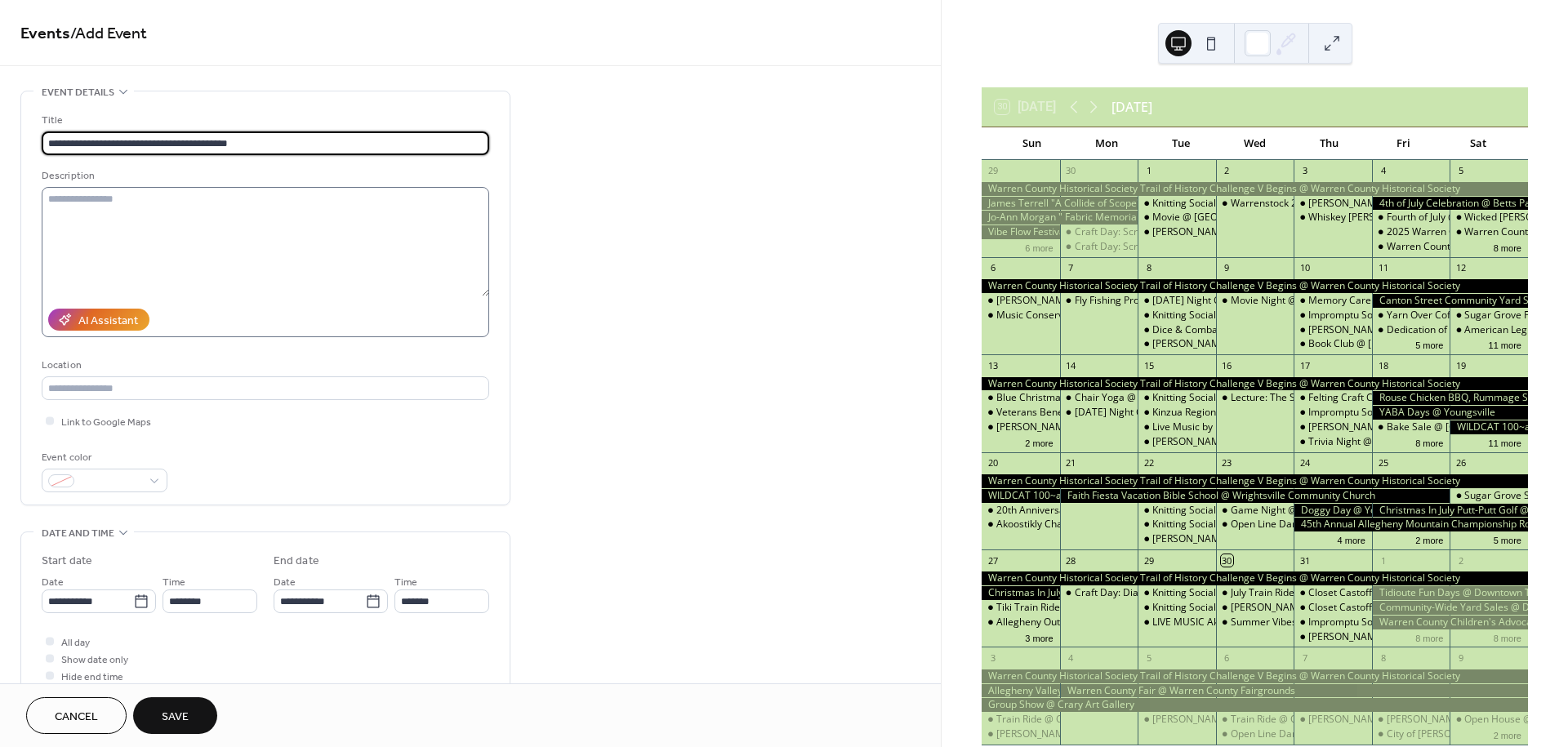type on "**********" 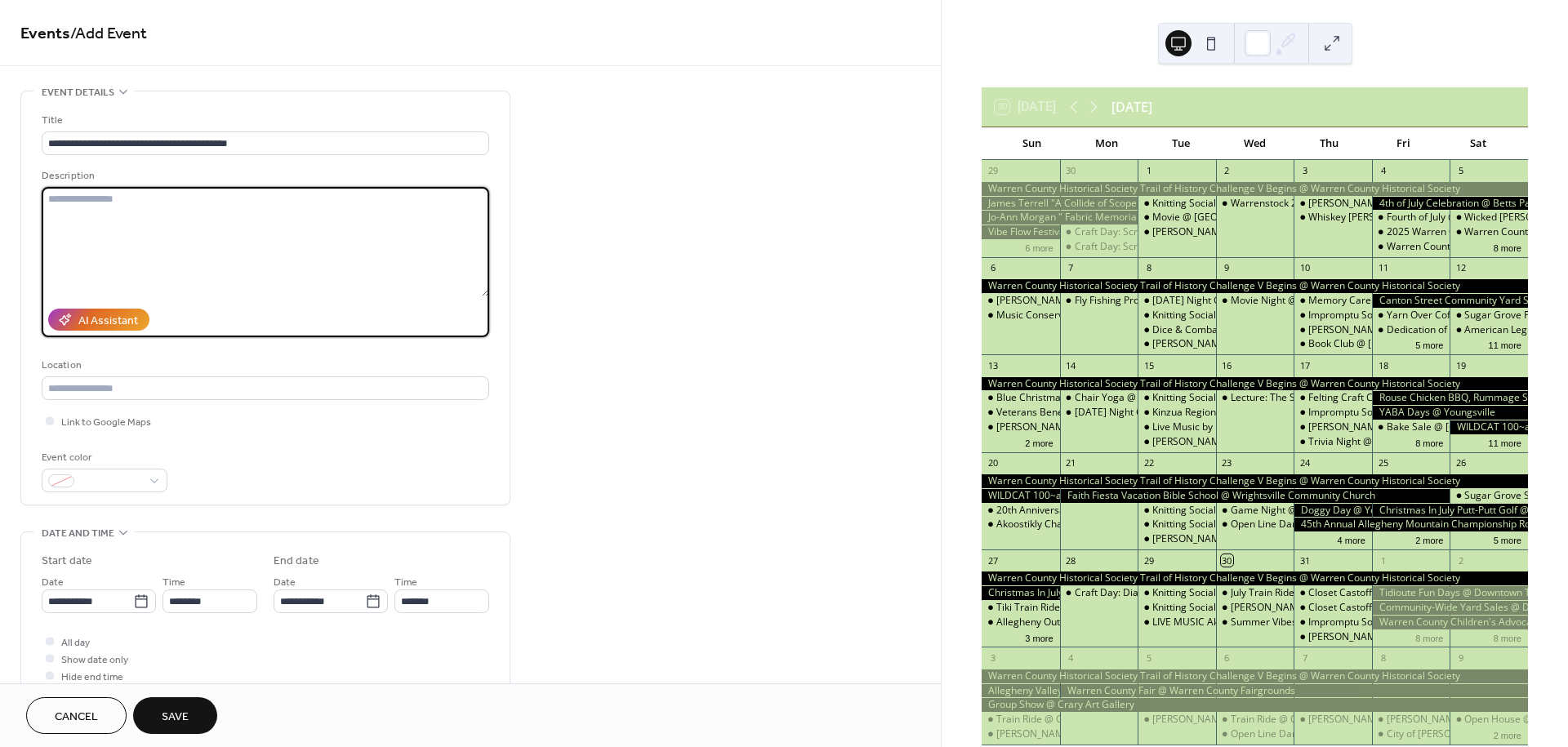 click at bounding box center [265, 242] 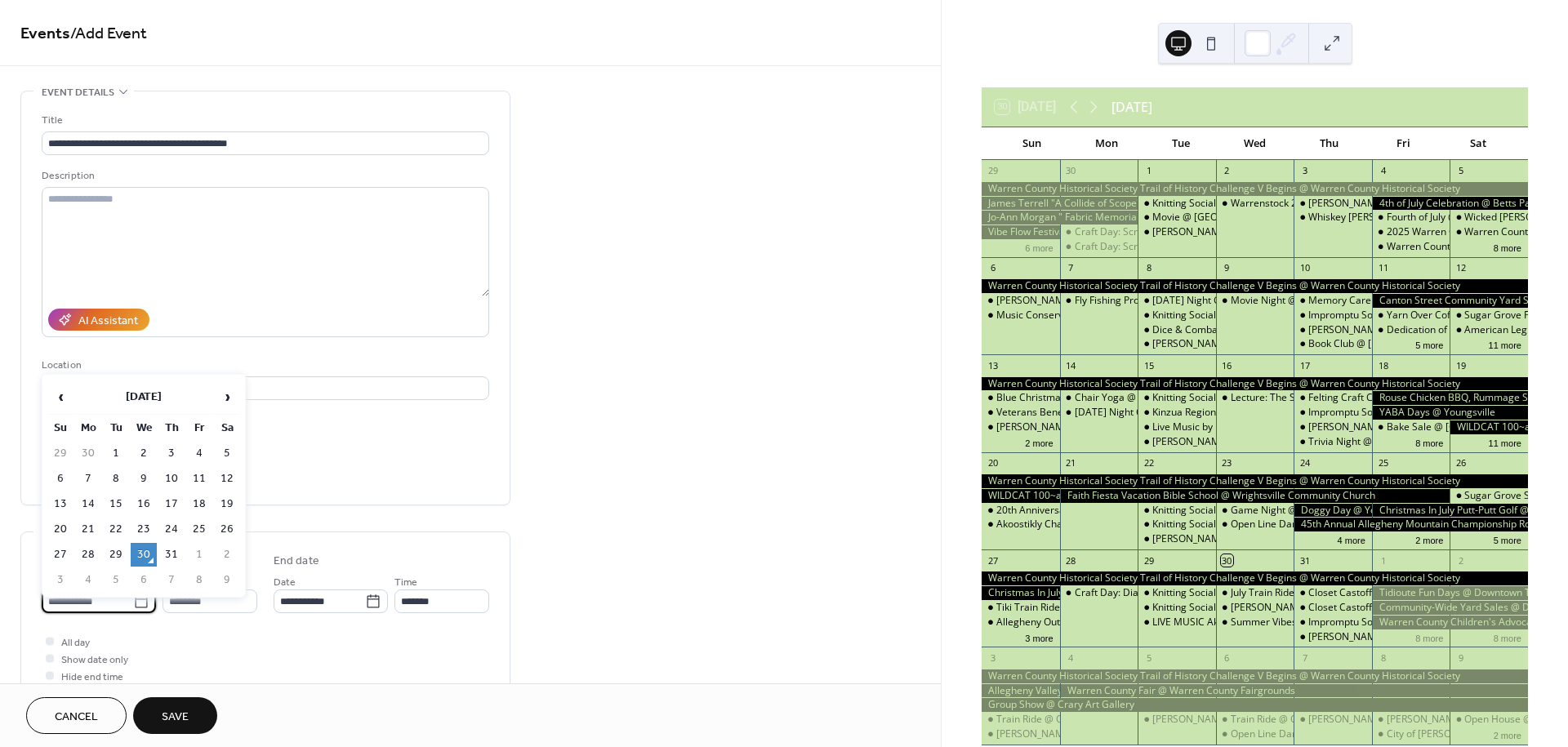 click on "**********" at bounding box center [87, 601] 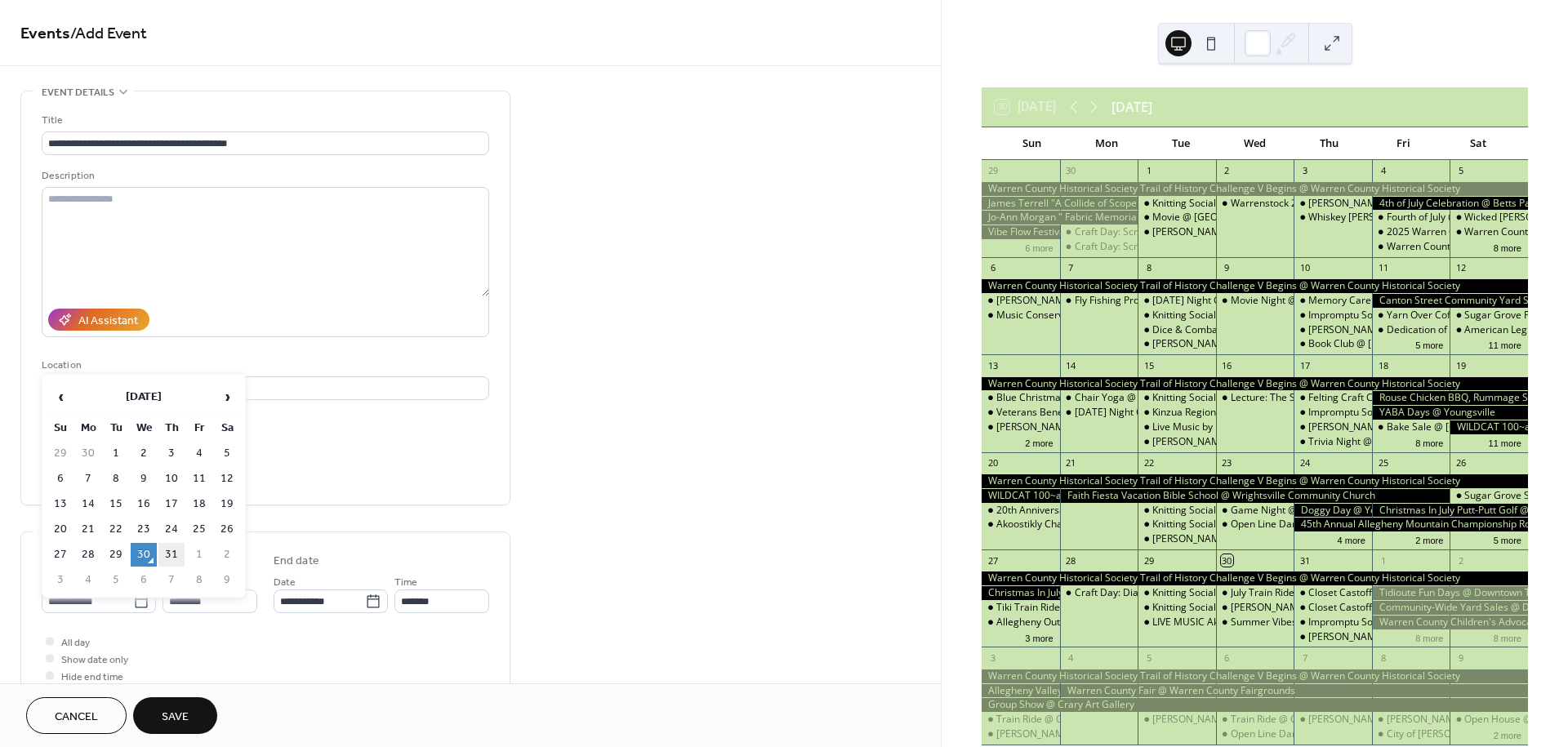 click on "31" at bounding box center (172, 554) 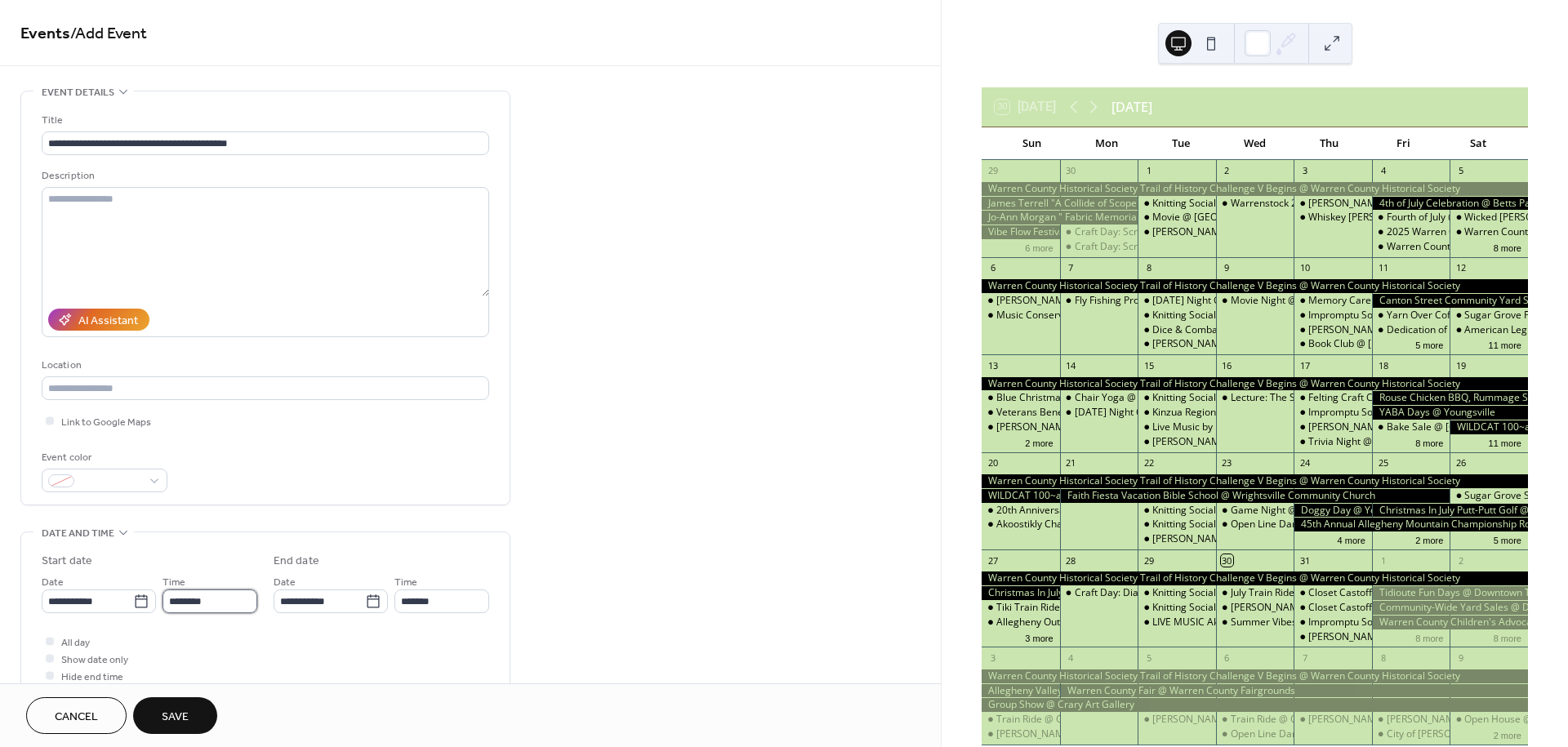 click on "********" at bounding box center (210, 601) 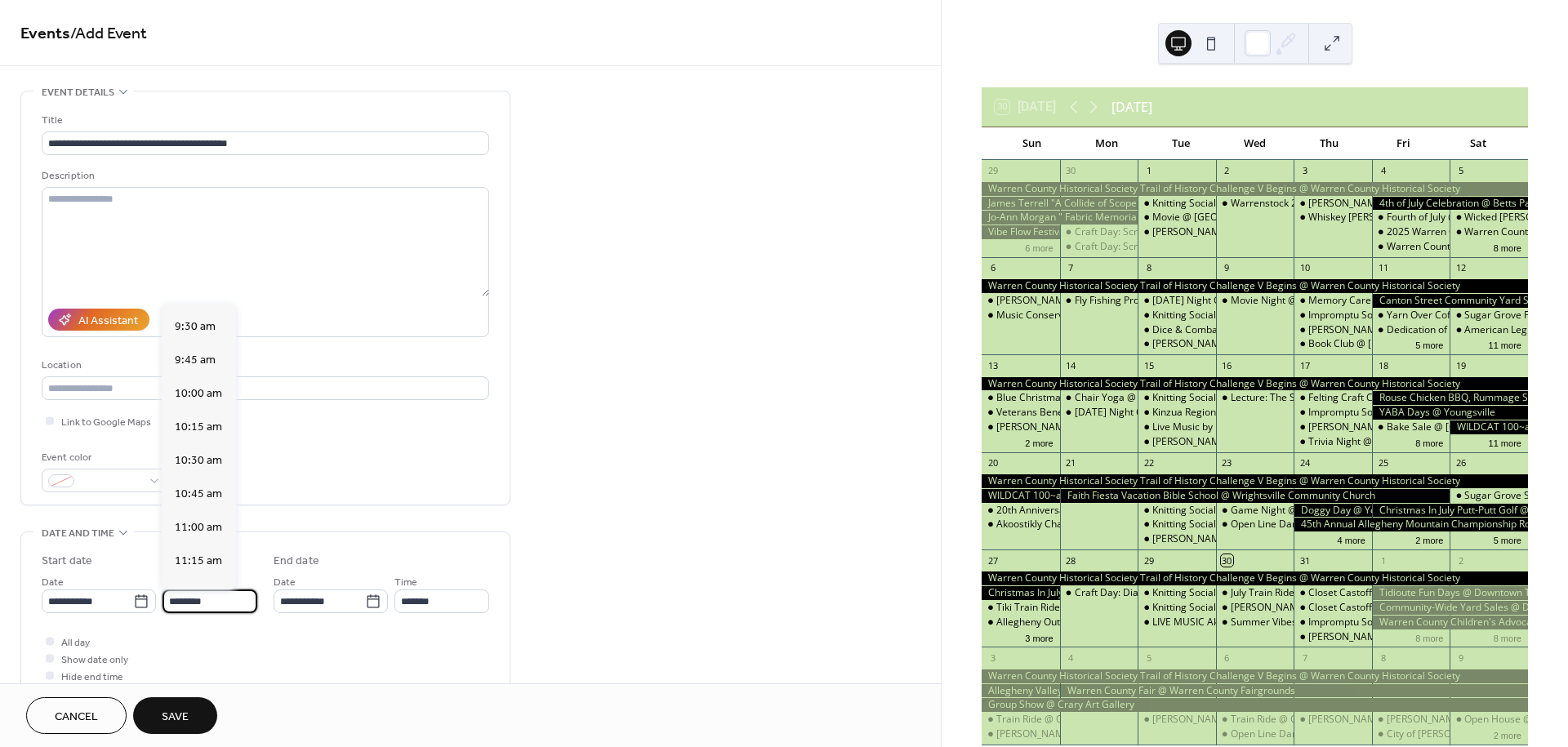 scroll, scrollTop: 1261, scrollLeft: 0, axis: vertical 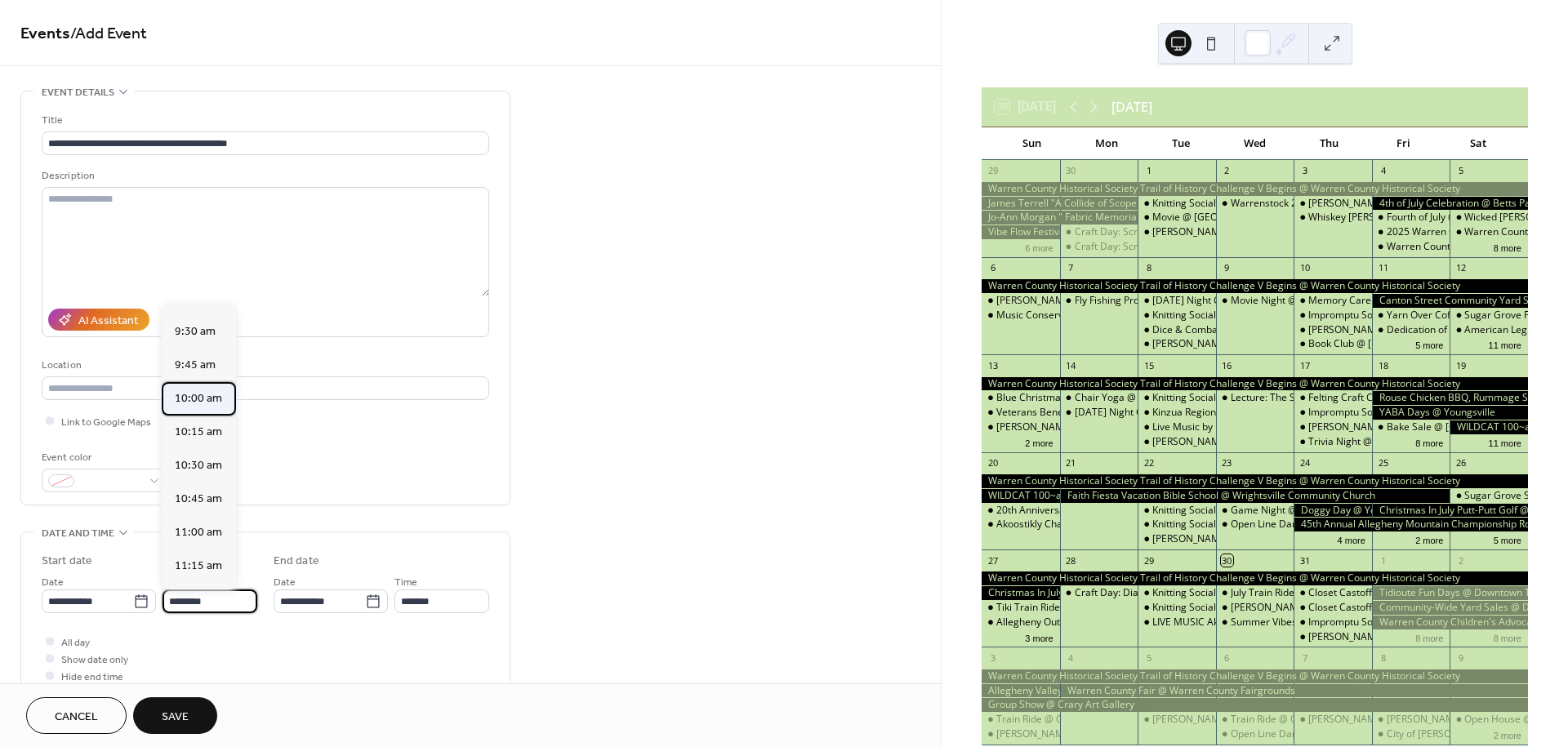 click on "10:00 am" at bounding box center [198, 398] 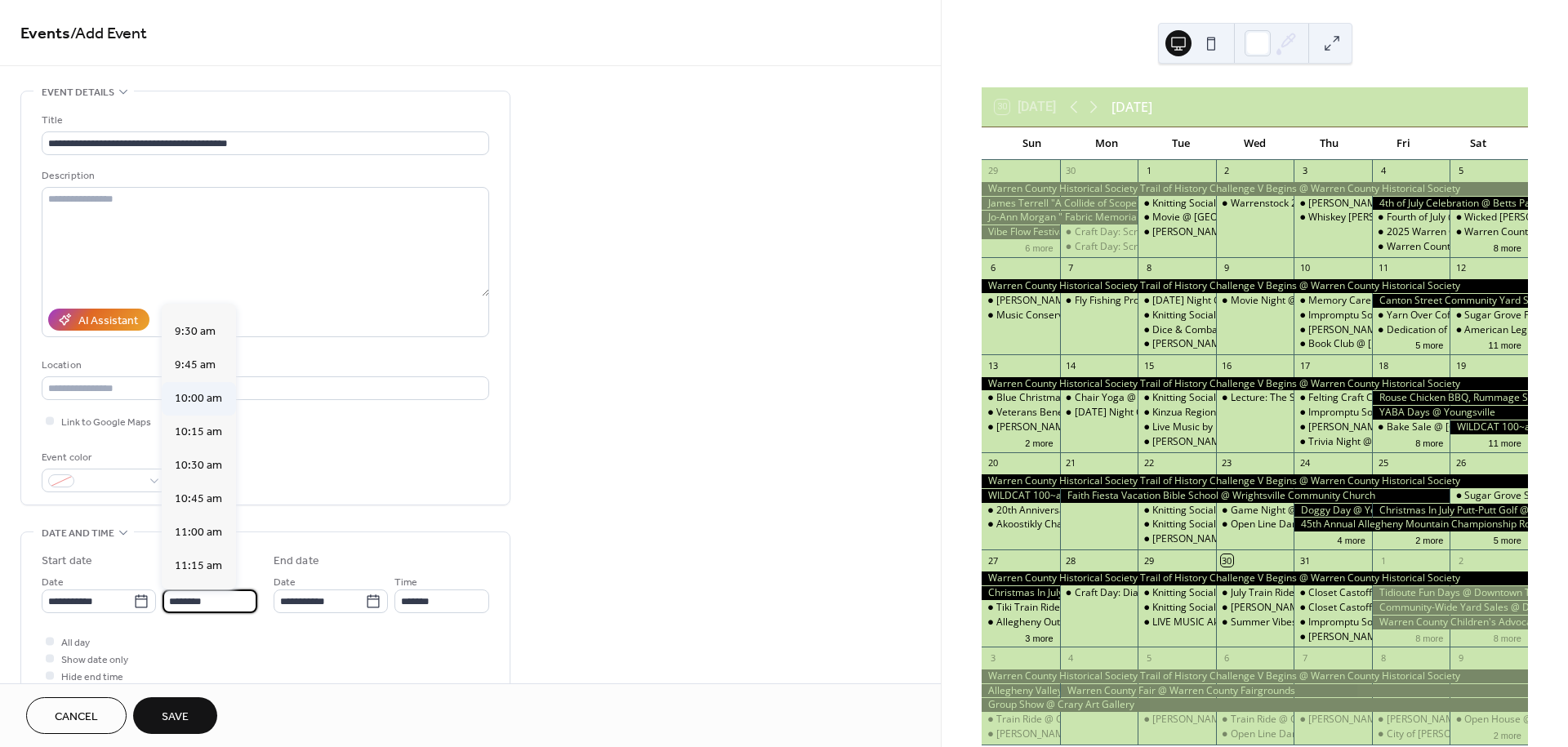 type on "********" 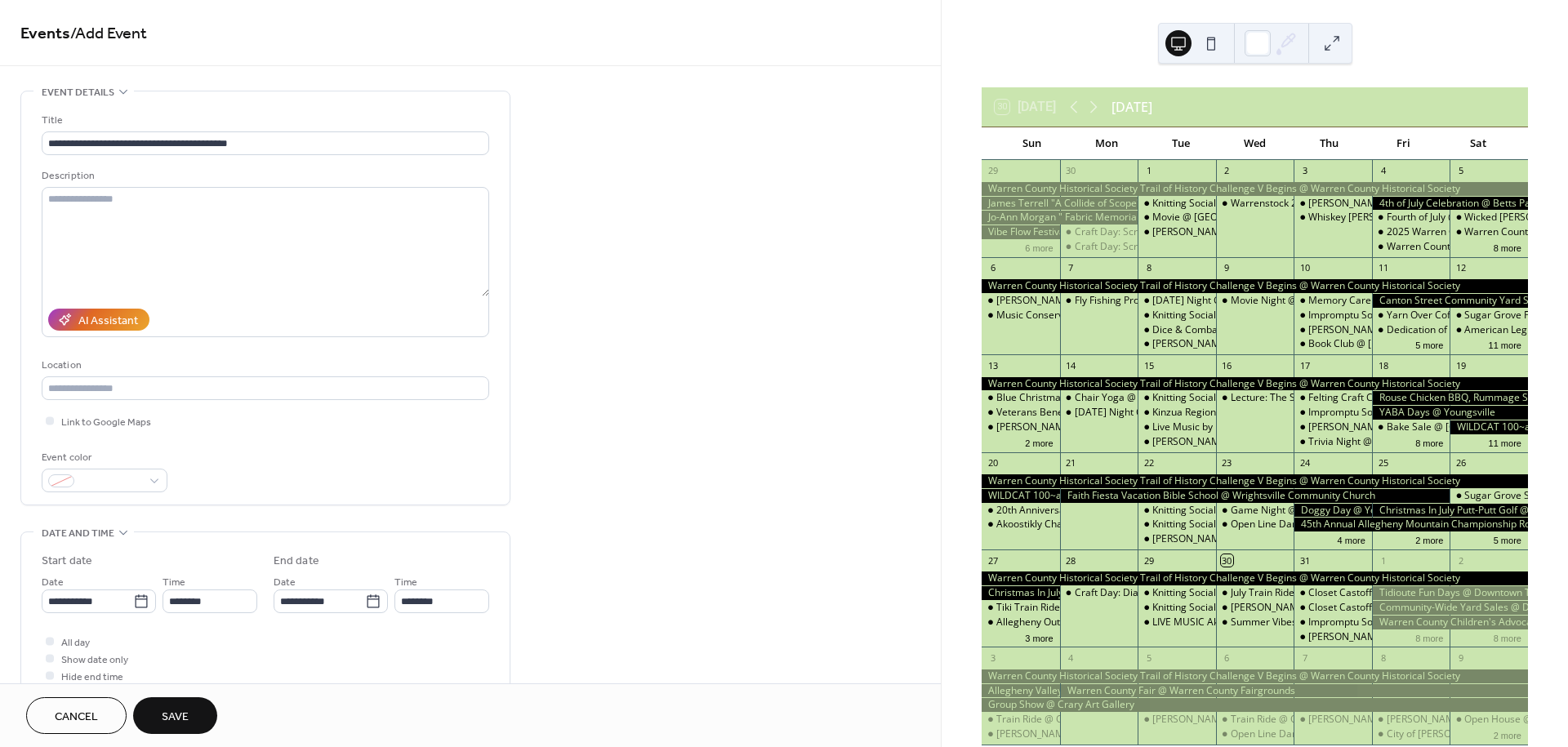 click on "Save" at bounding box center [175, 717] 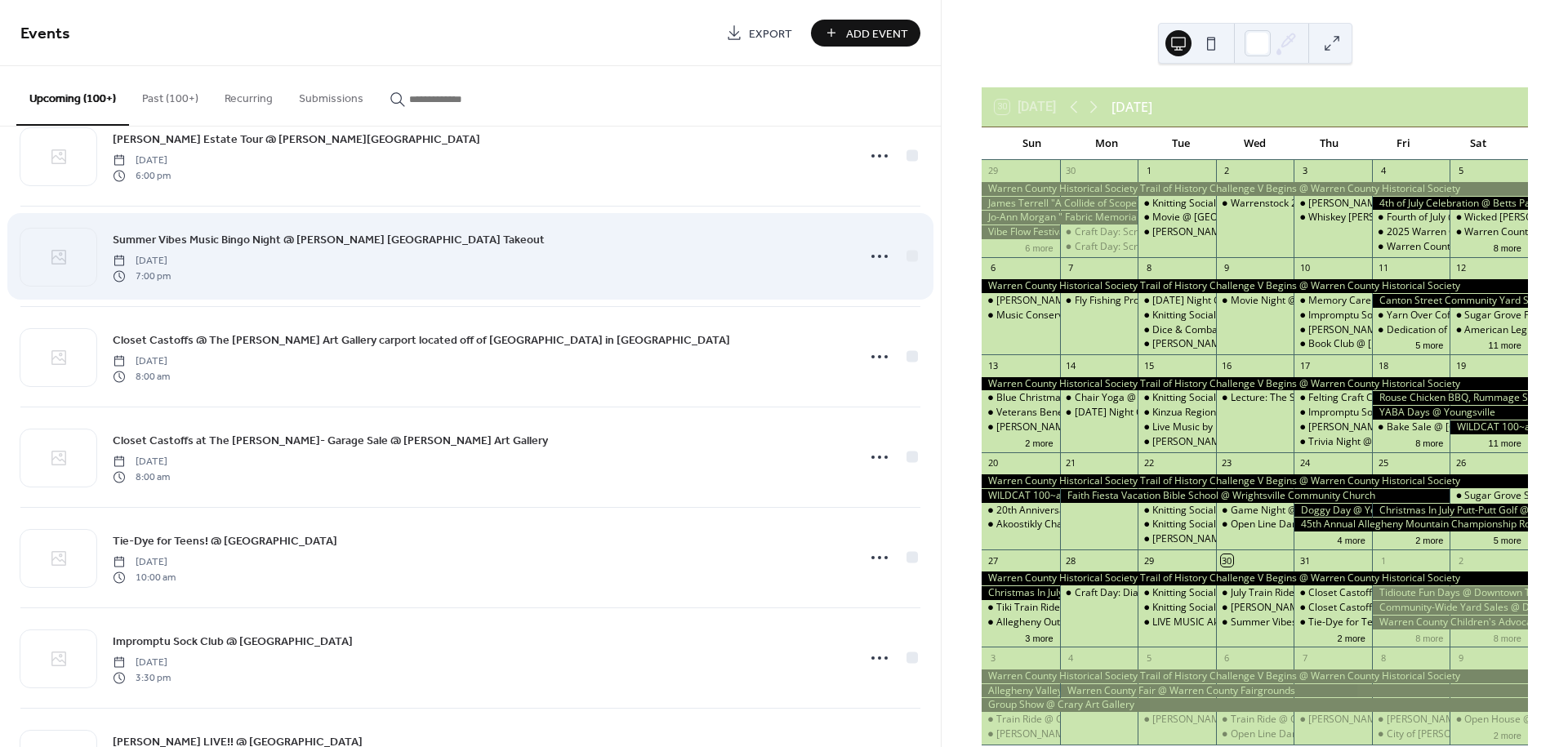 scroll, scrollTop: 272, scrollLeft: 0, axis: vertical 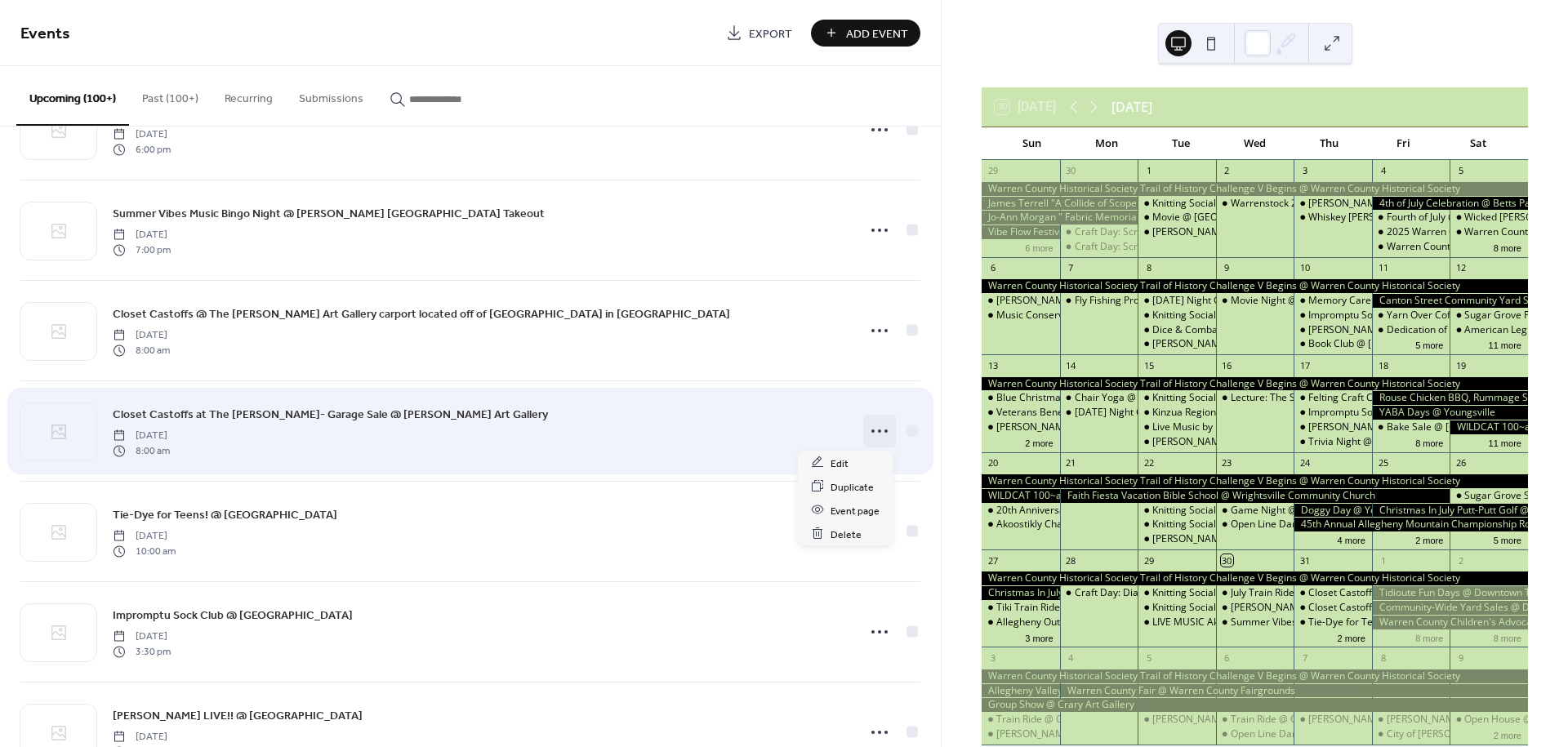 click 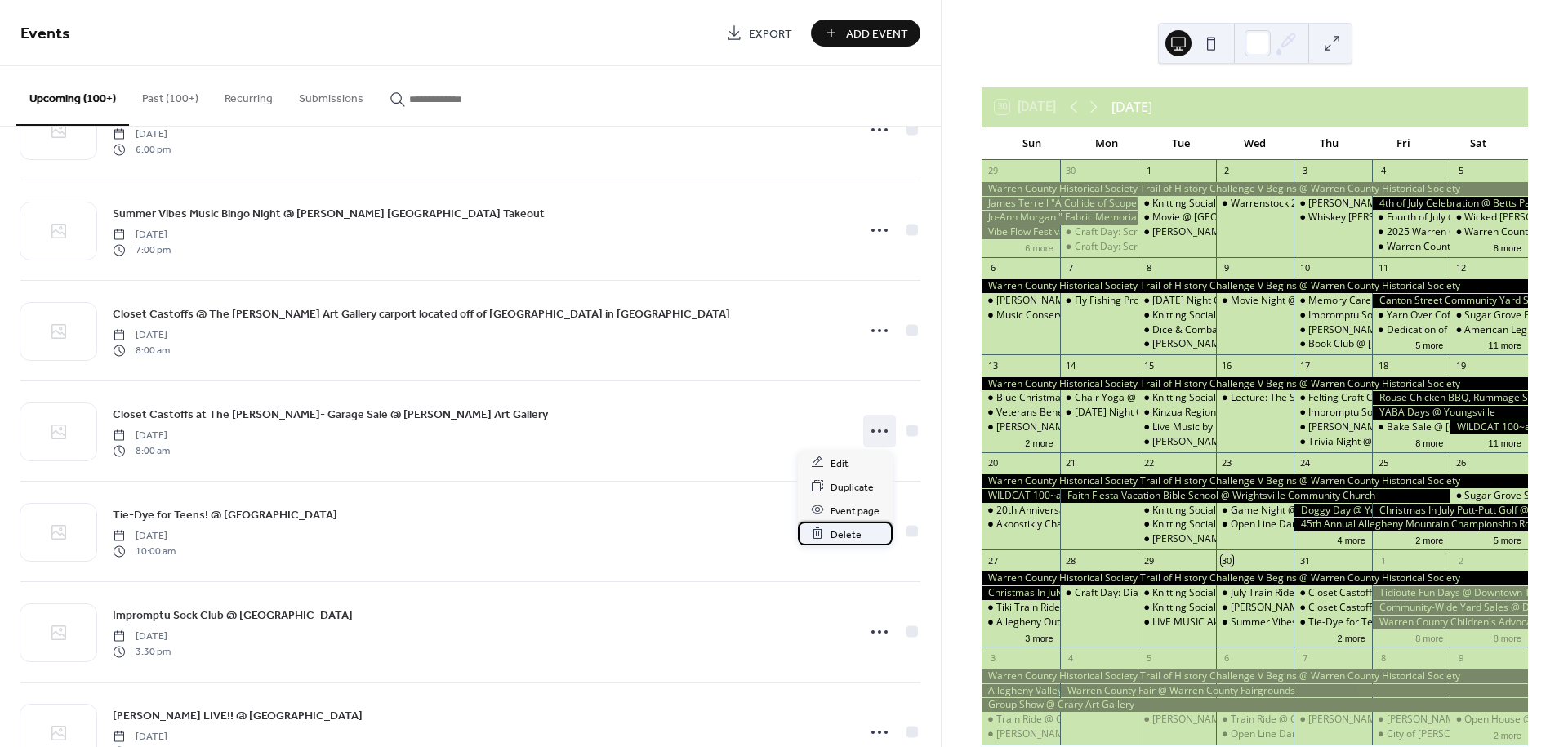 click on "Delete" at bounding box center [846, 534] 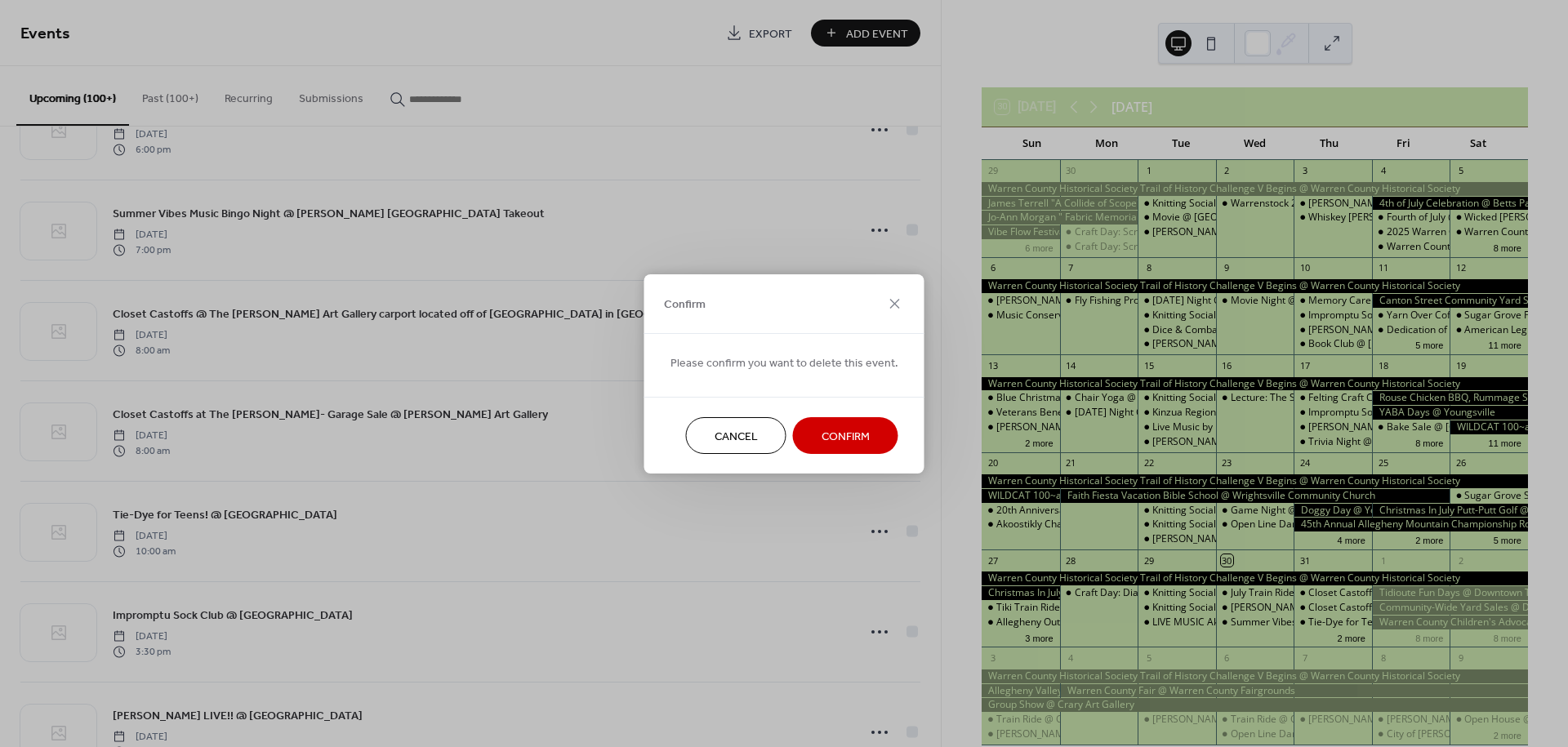 click on "Confirm" at bounding box center (845, 435) 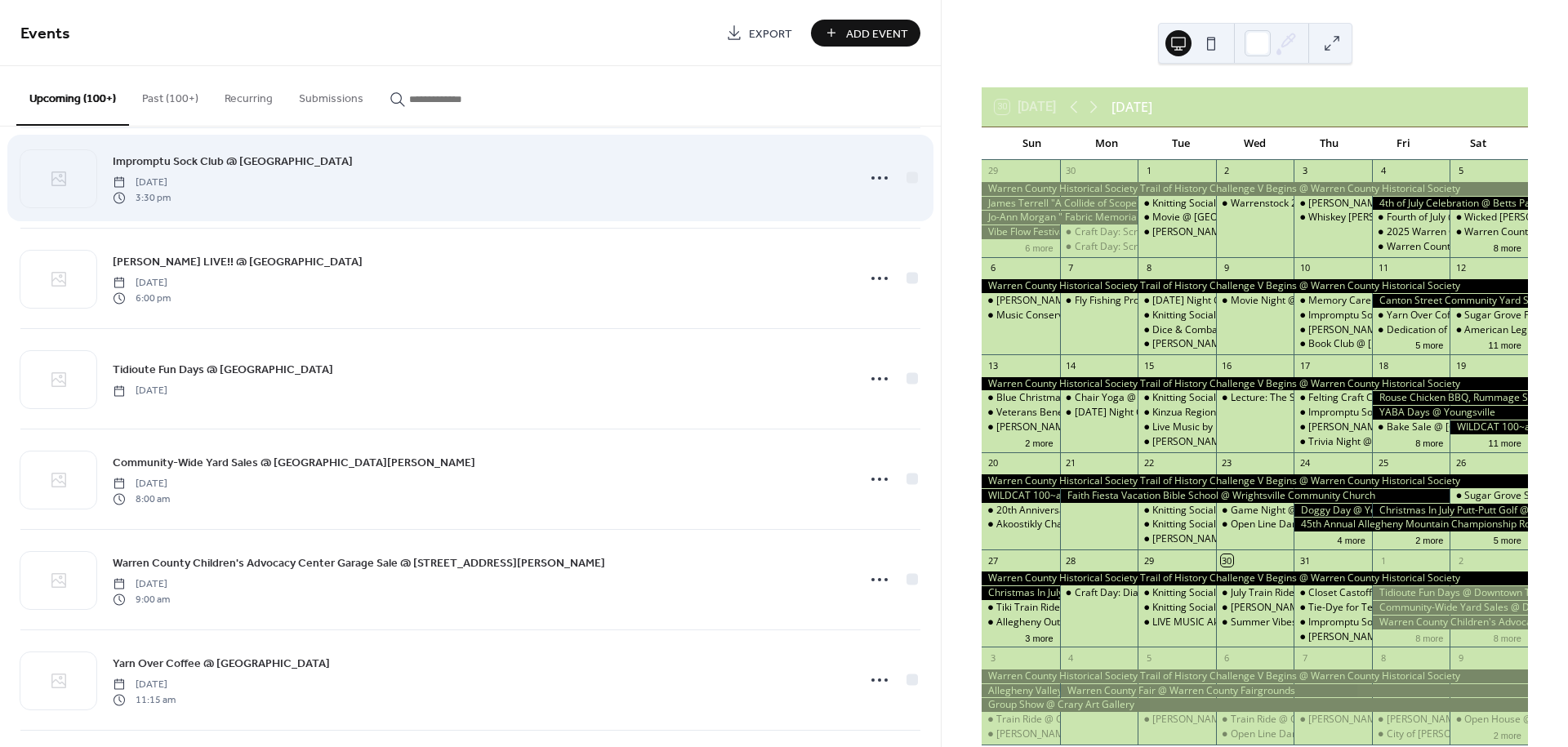 scroll, scrollTop: 634, scrollLeft: 0, axis: vertical 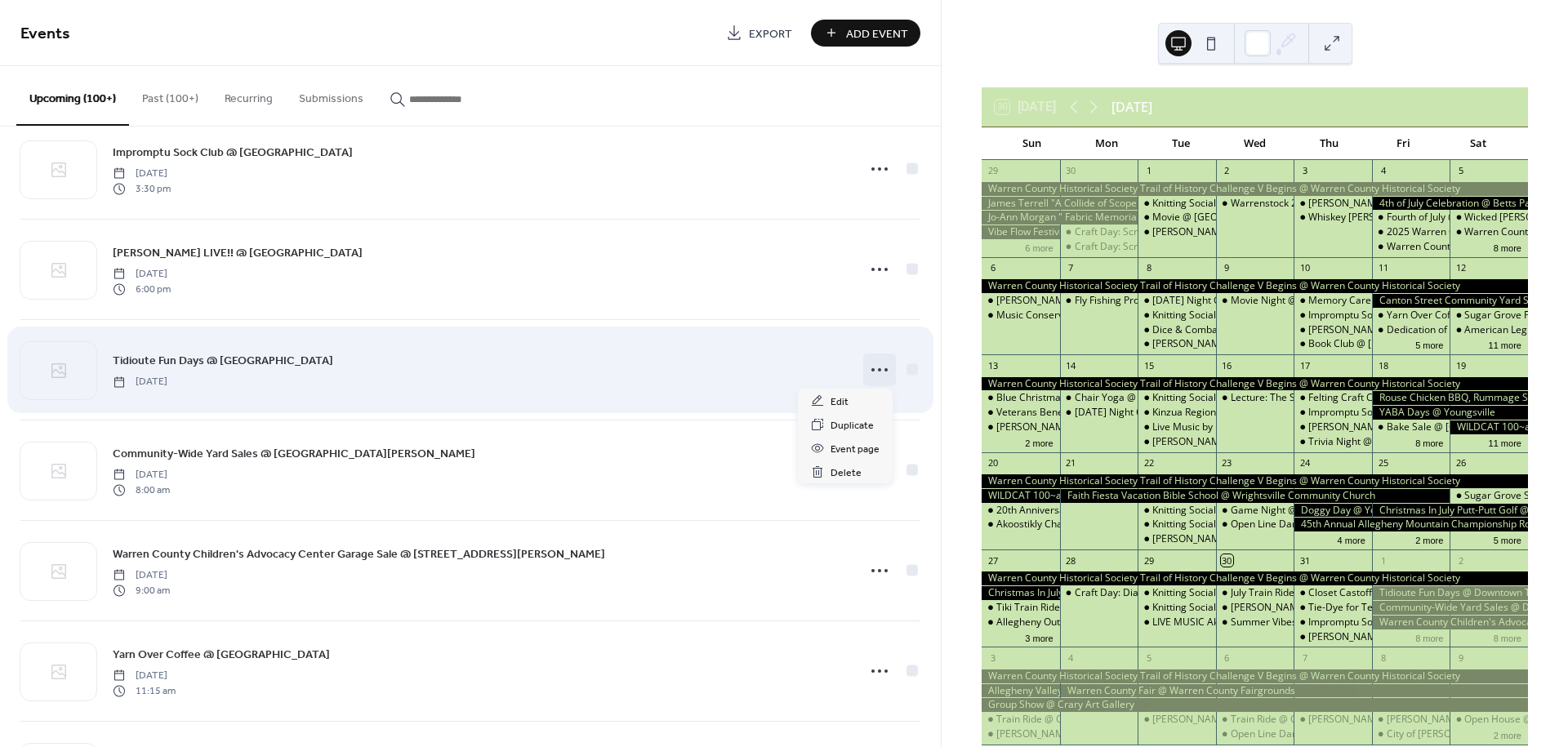 click 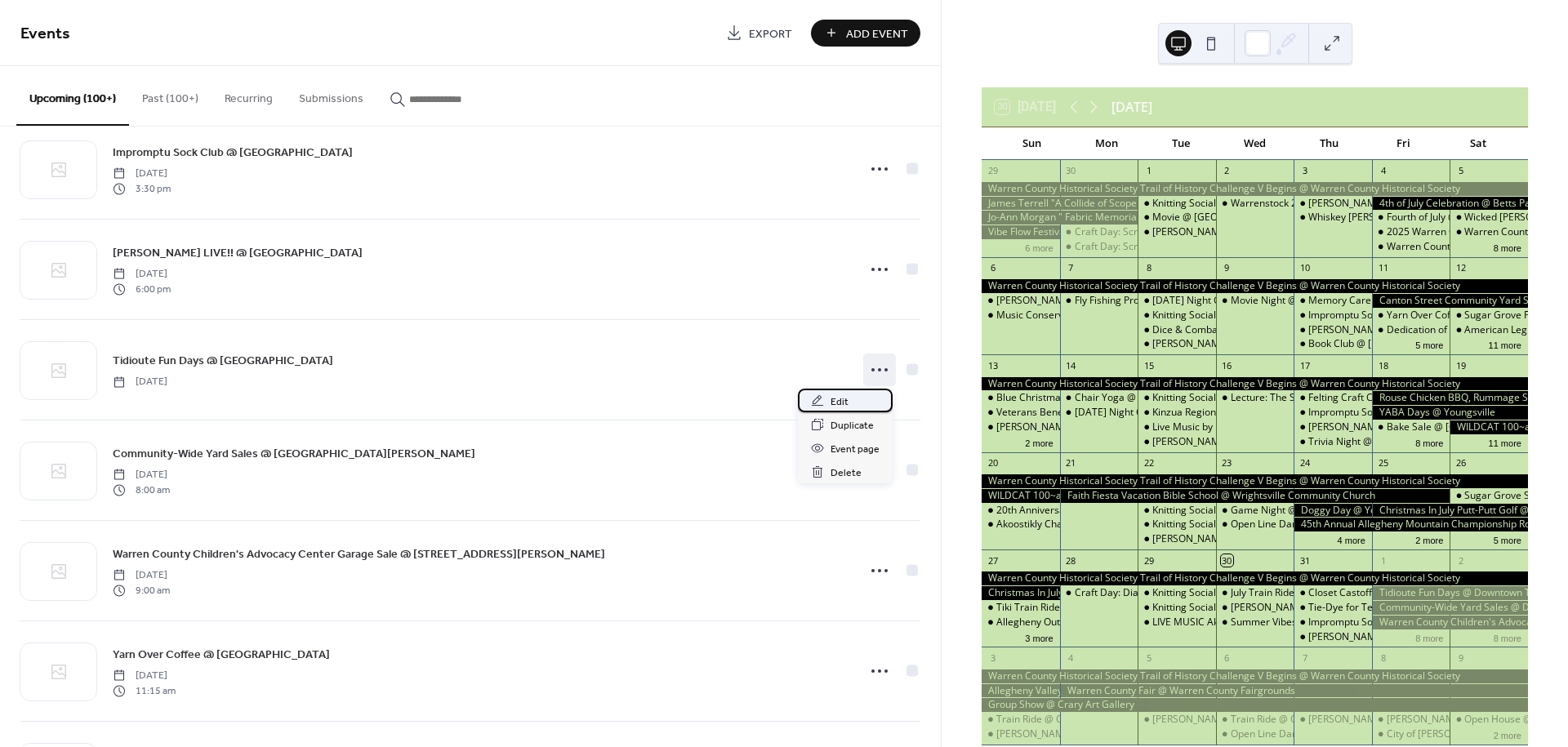 click on "Edit" at bounding box center [840, 402] 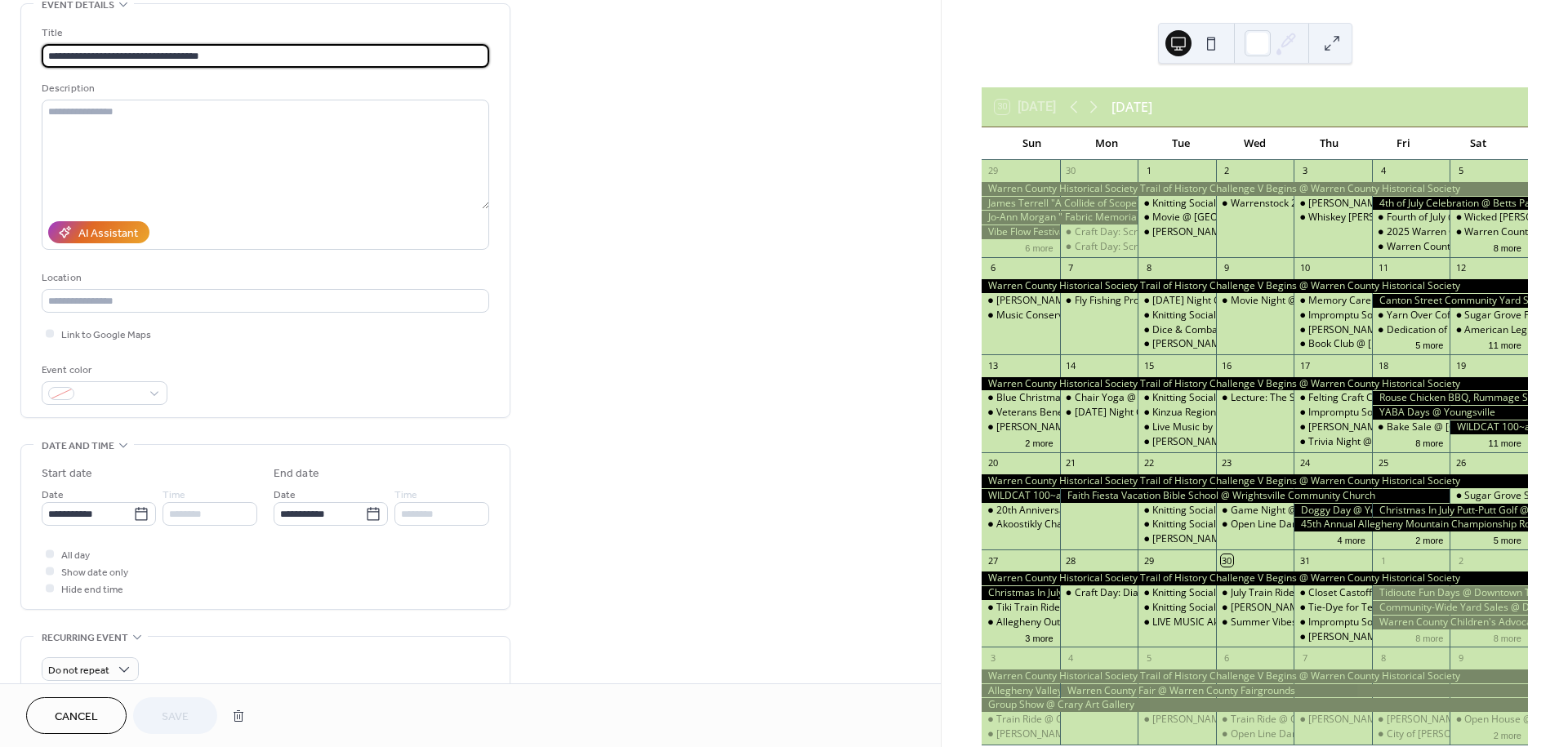 scroll, scrollTop: 91, scrollLeft: 0, axis: vertical 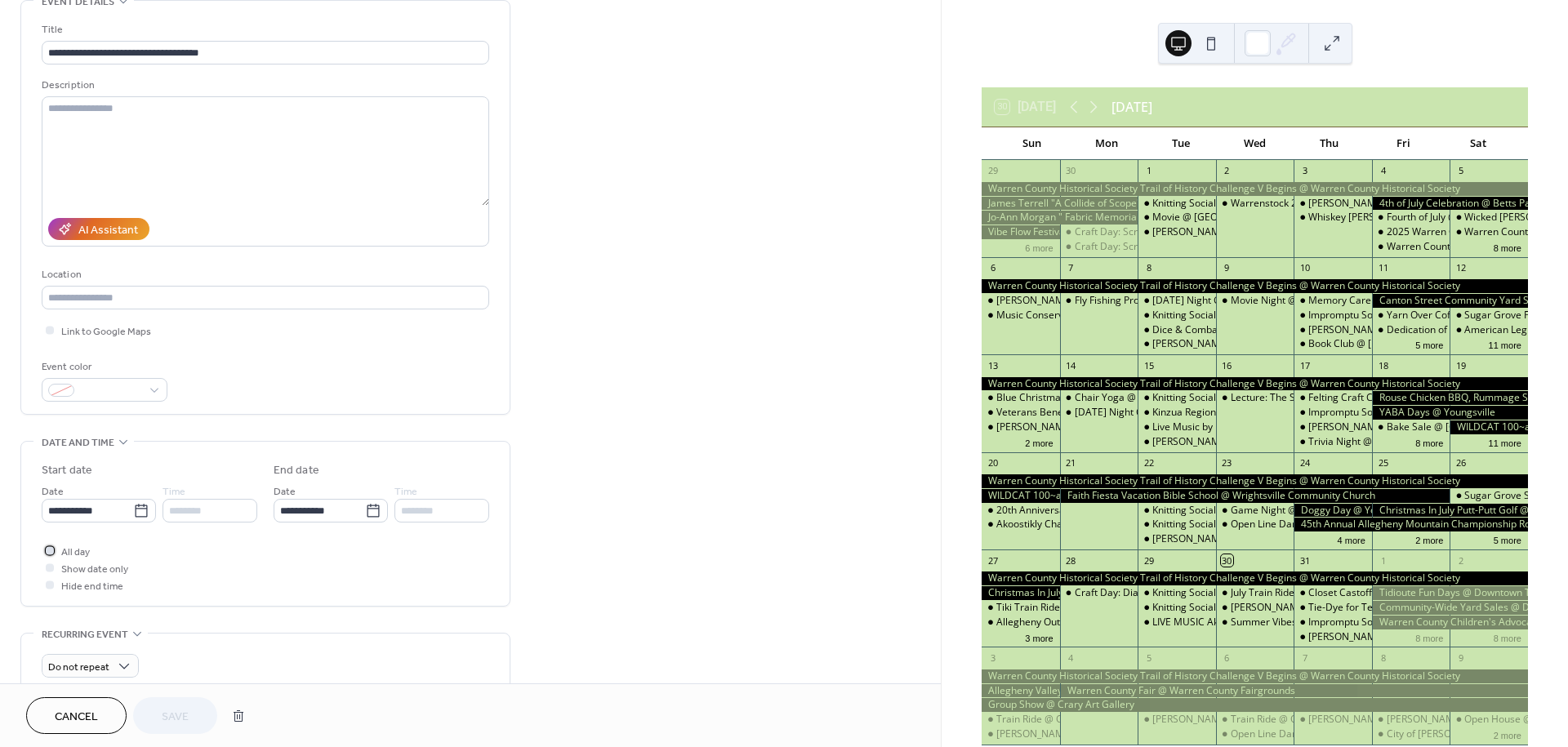 click on "All day" at bounding box center [65, 550] 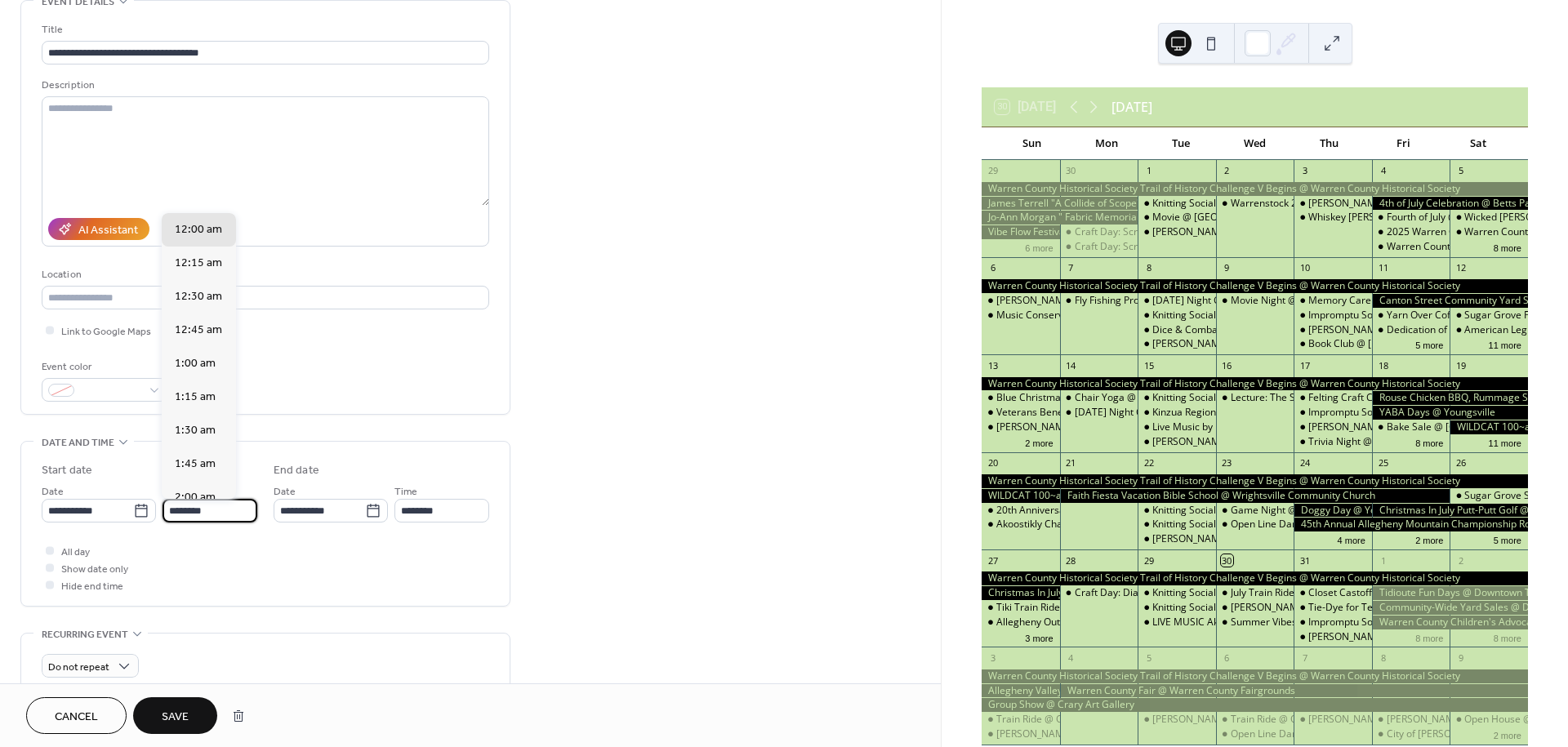 click on "********" at bounding box center [210, 510] 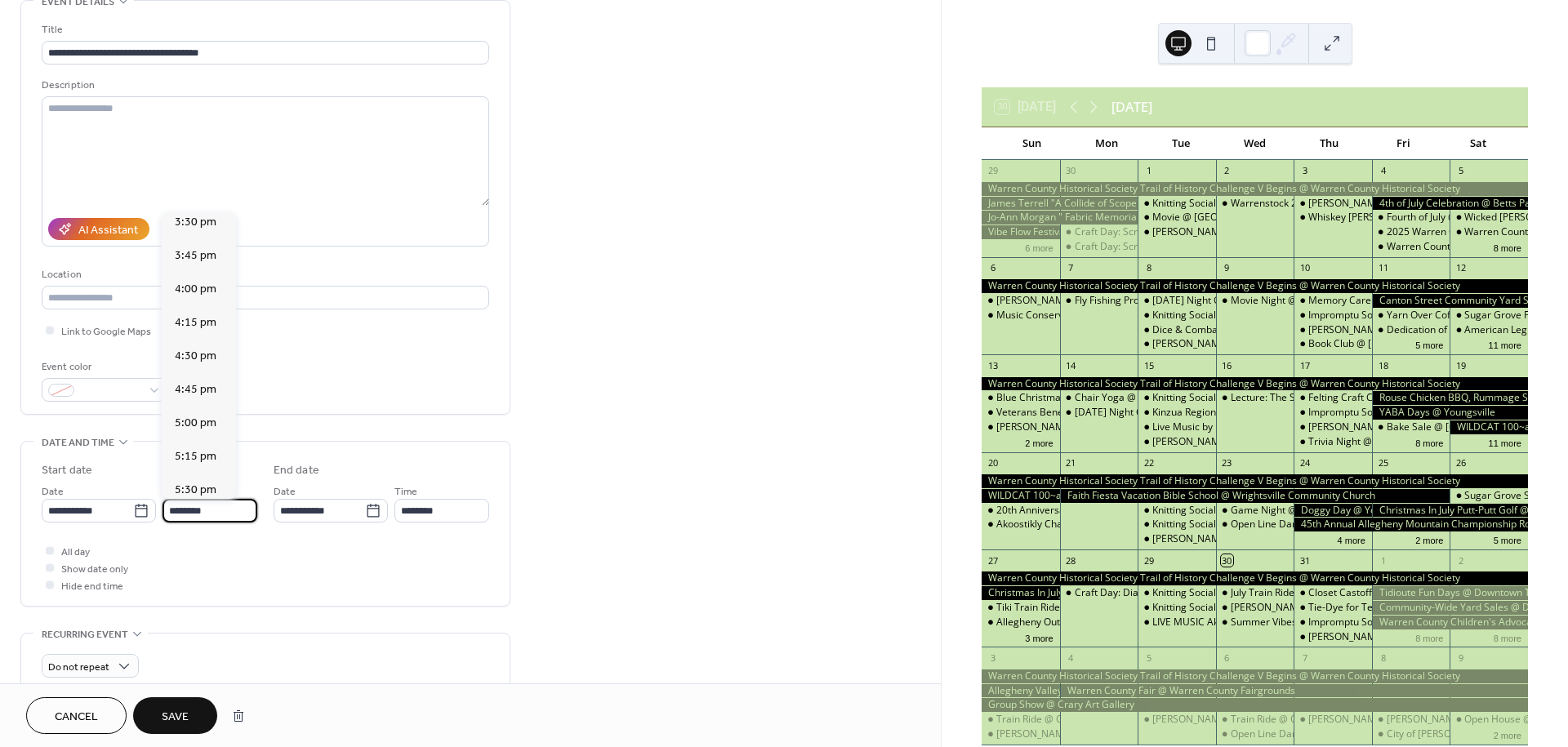 scroll, scrollTop: 2086, scrollLeft: 0, axis: vertical 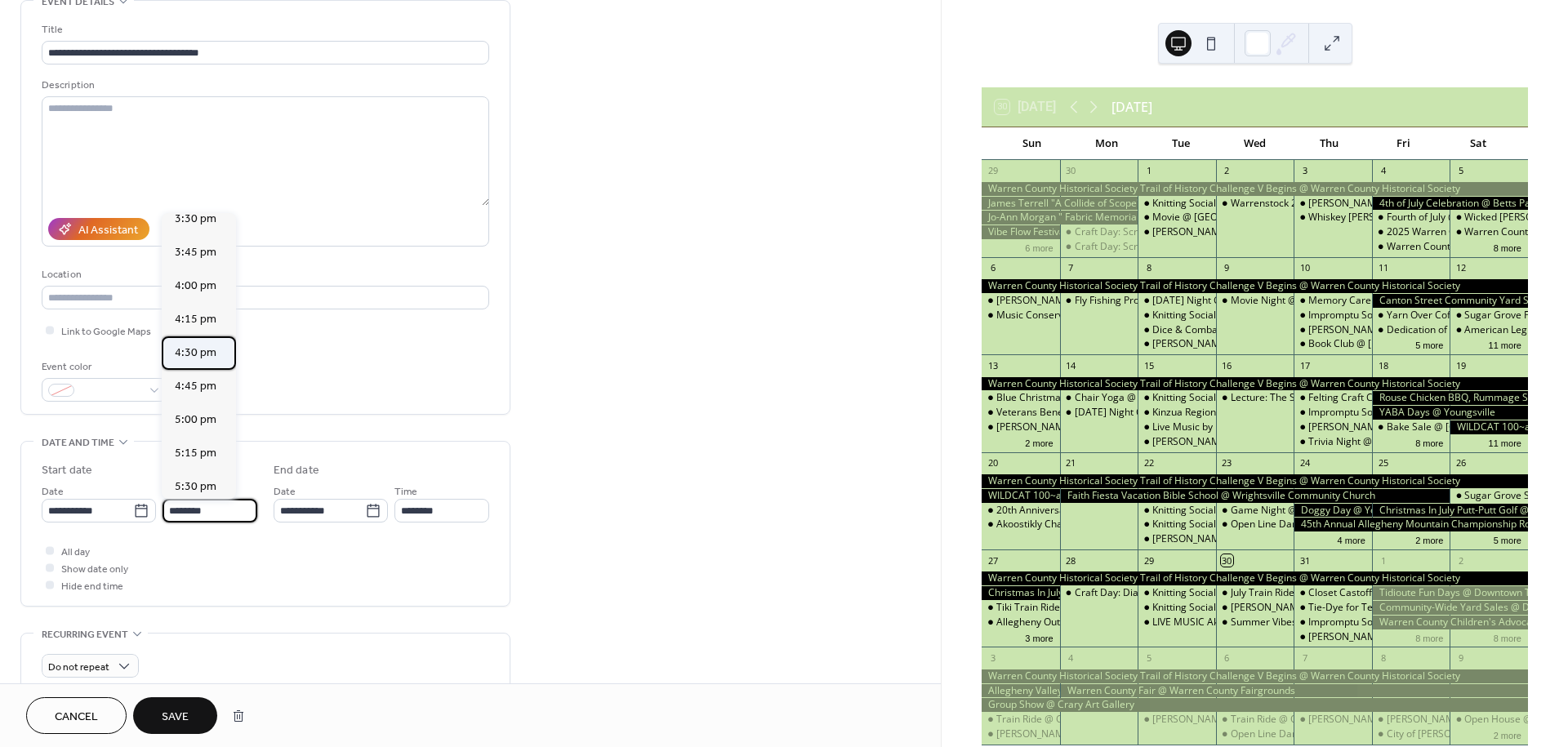 click on "4:30 pm" at bounding box center [195, 353] 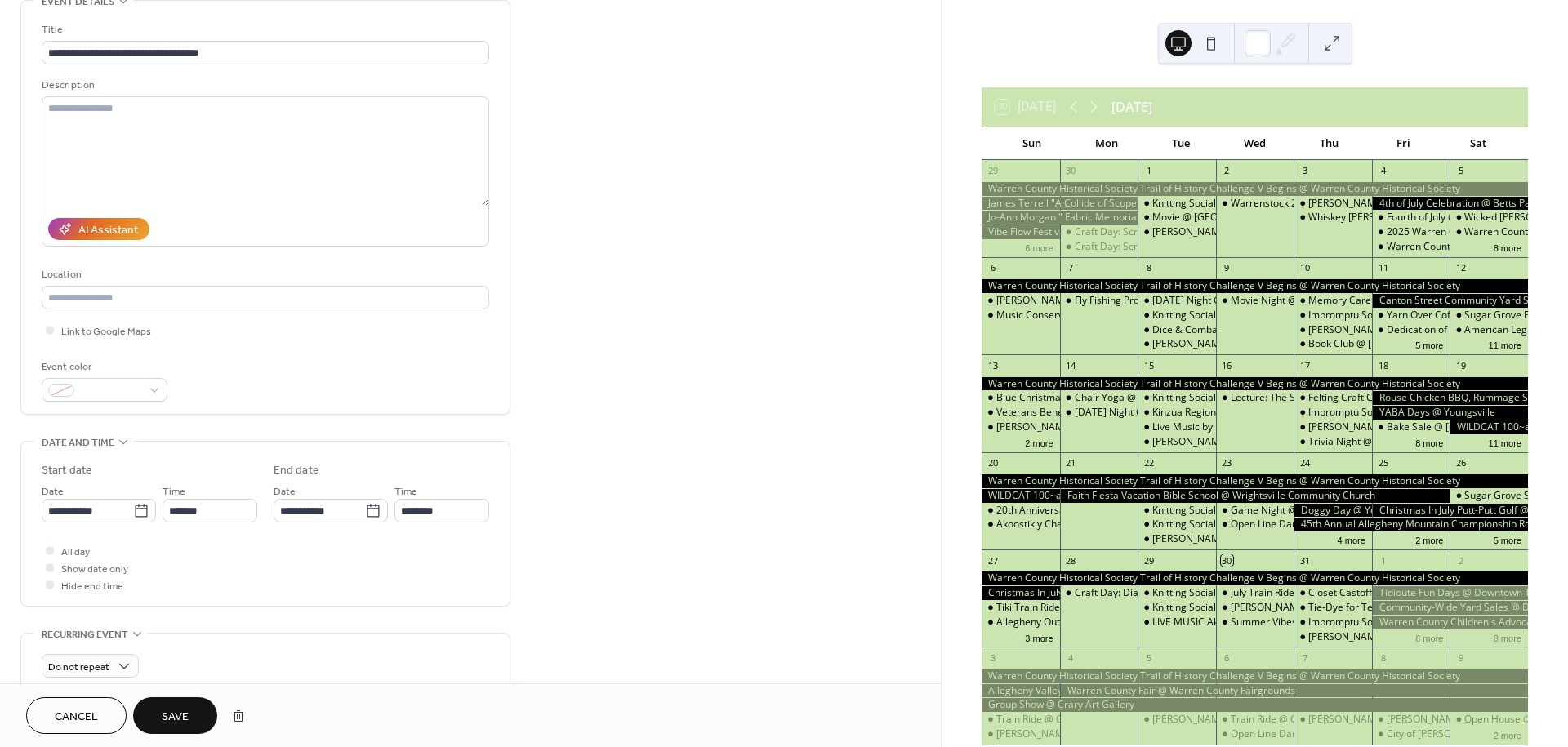type on "*******" 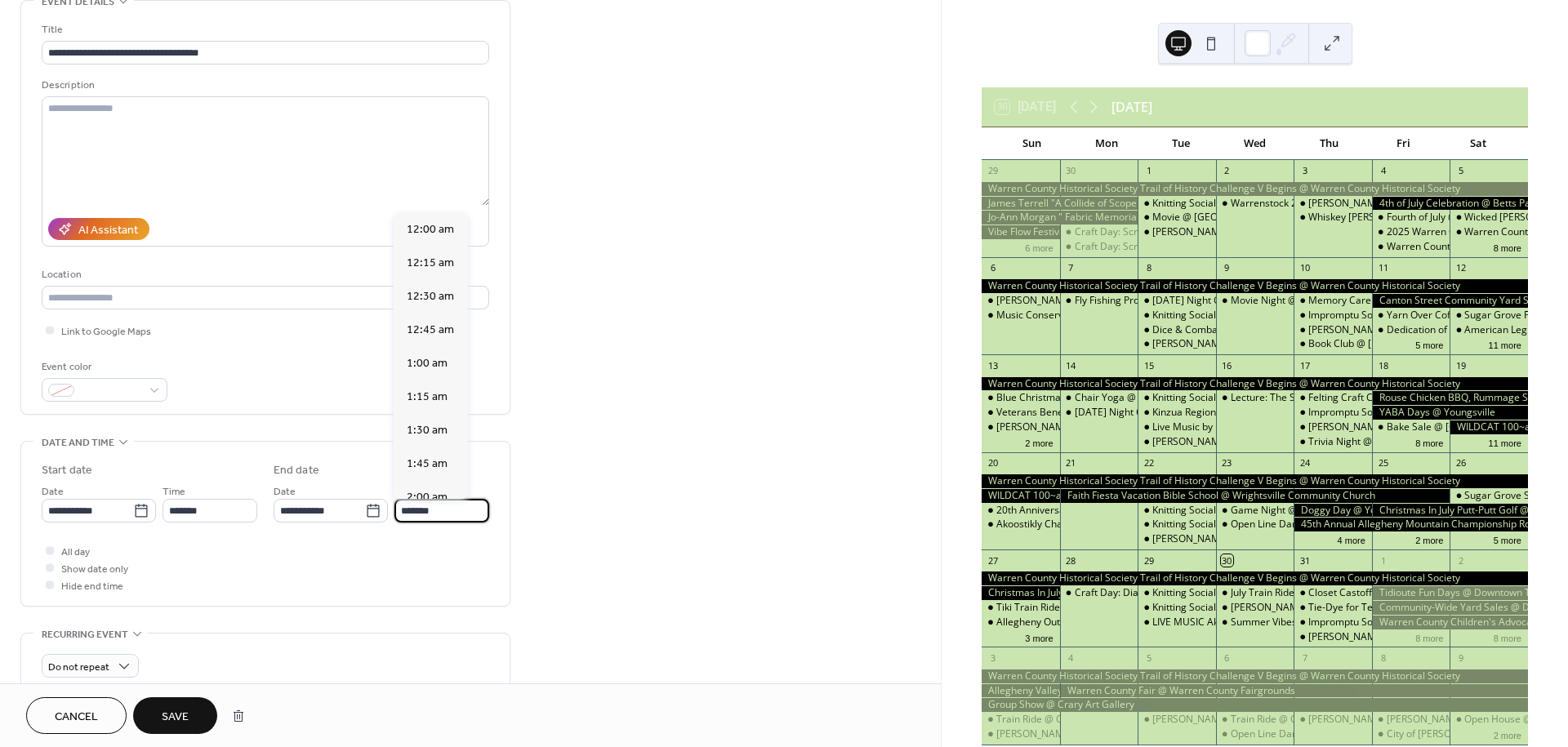 click on "*******" at bounding box center [442, 510] 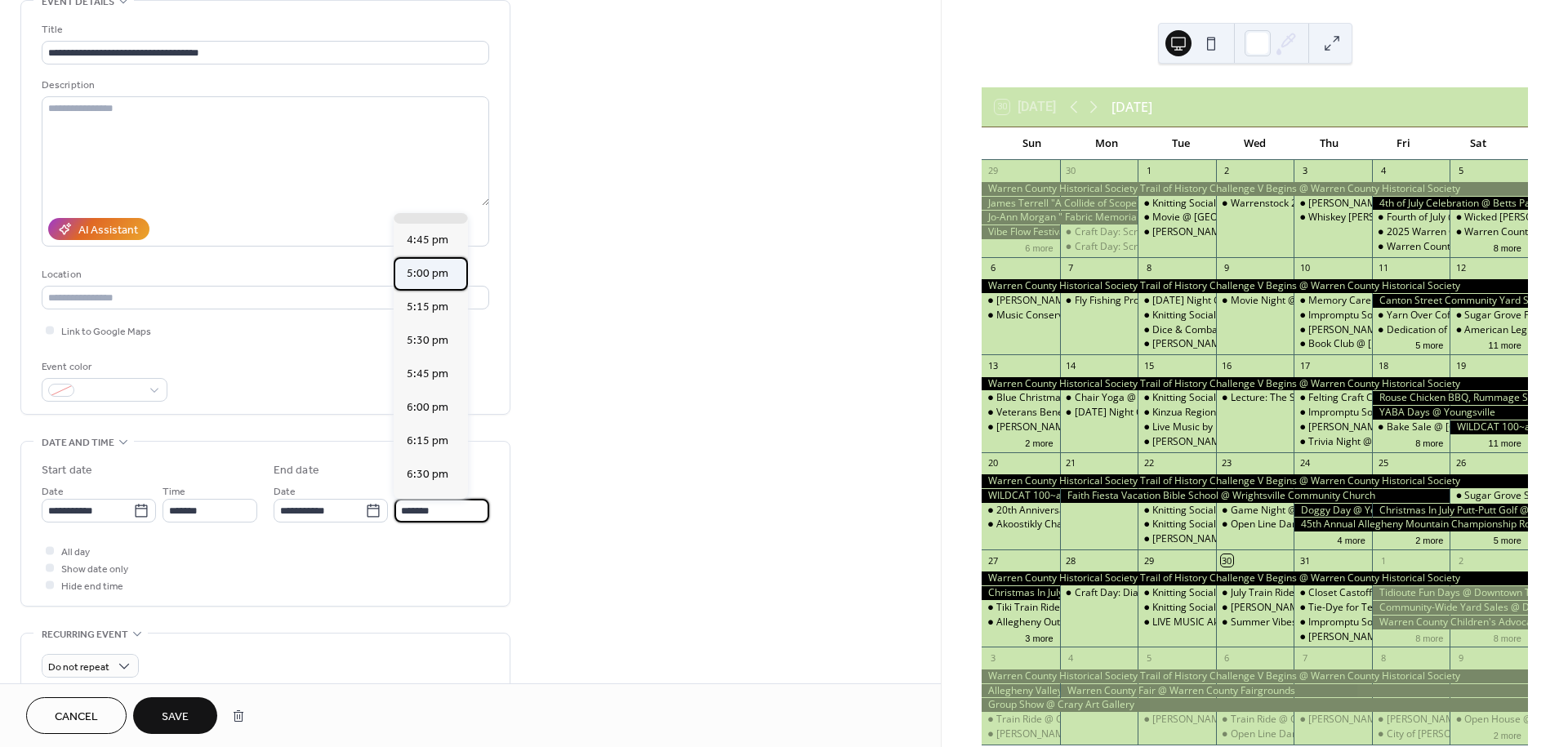 click on "5:00 pm" at bounding box center (427, 273) 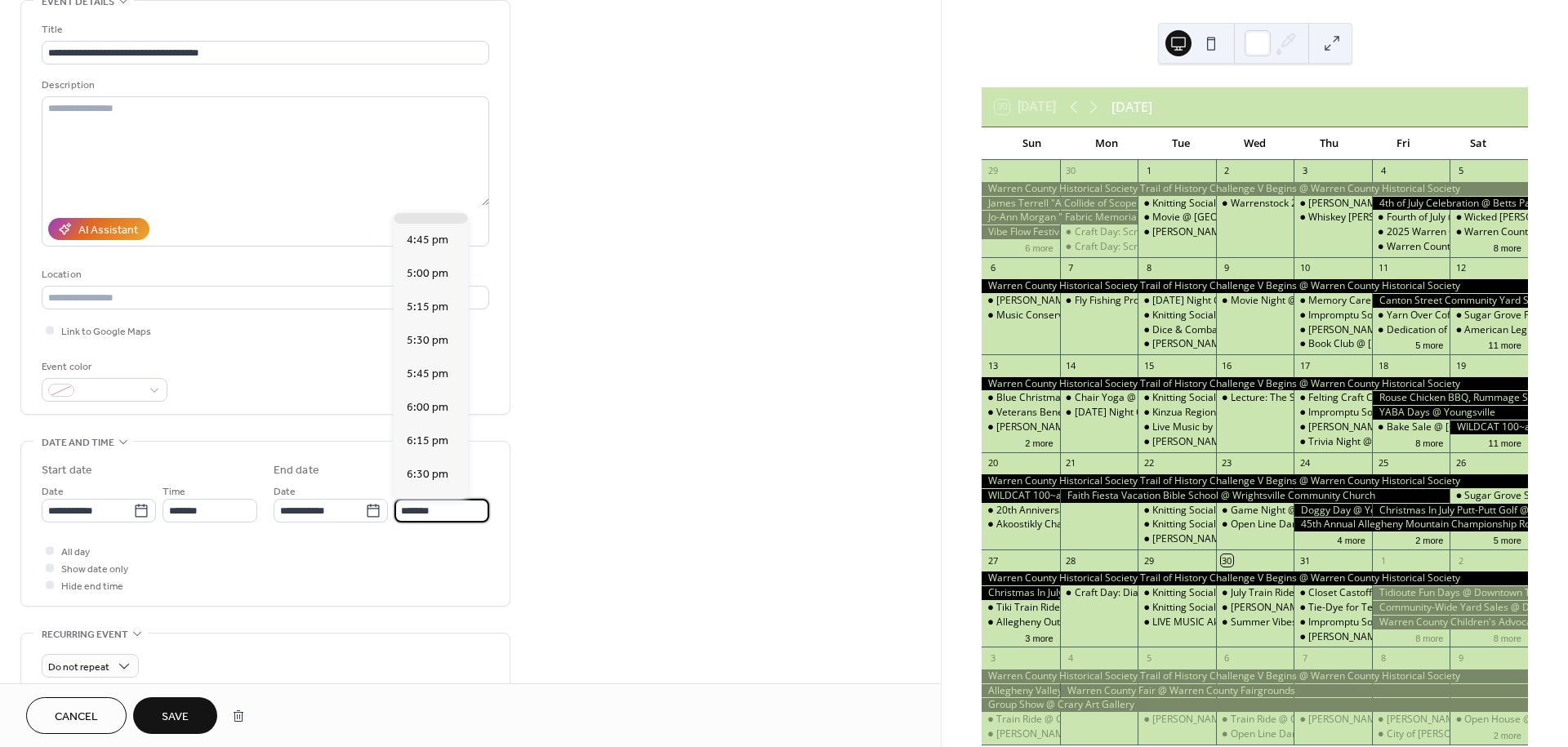 type on "*******" 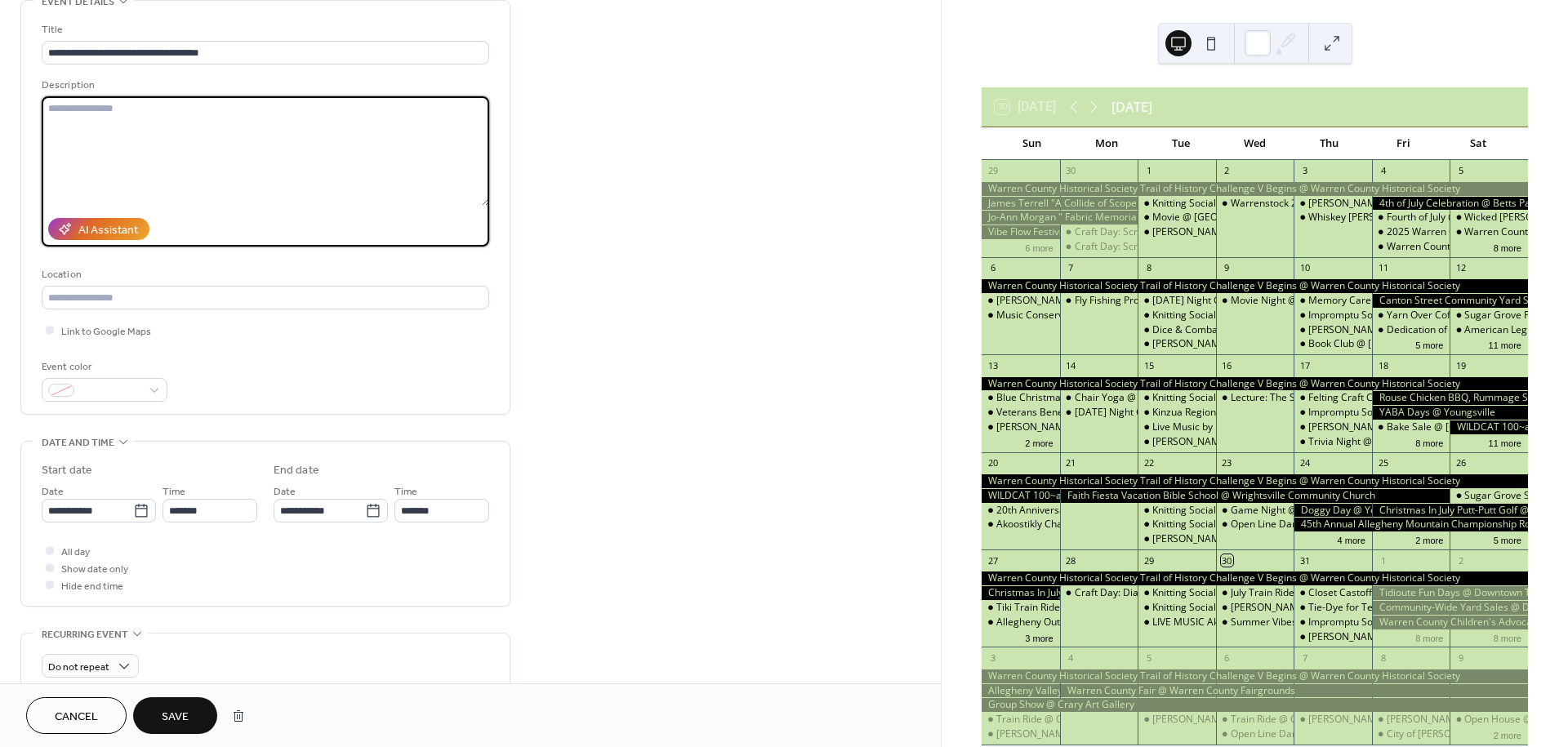 click at bounding box center [265, 151] 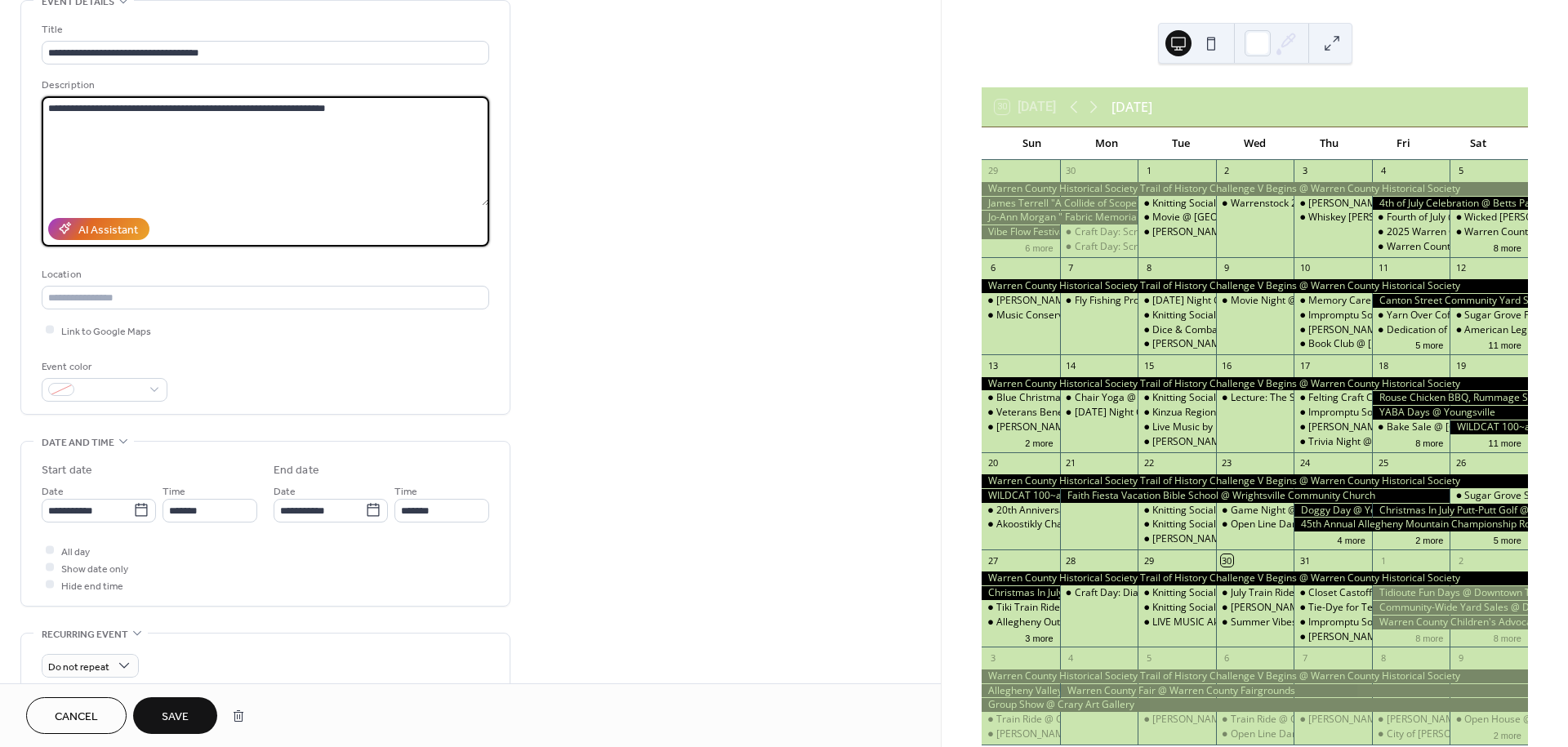 click on "**********" at bounding box center [265, 151] 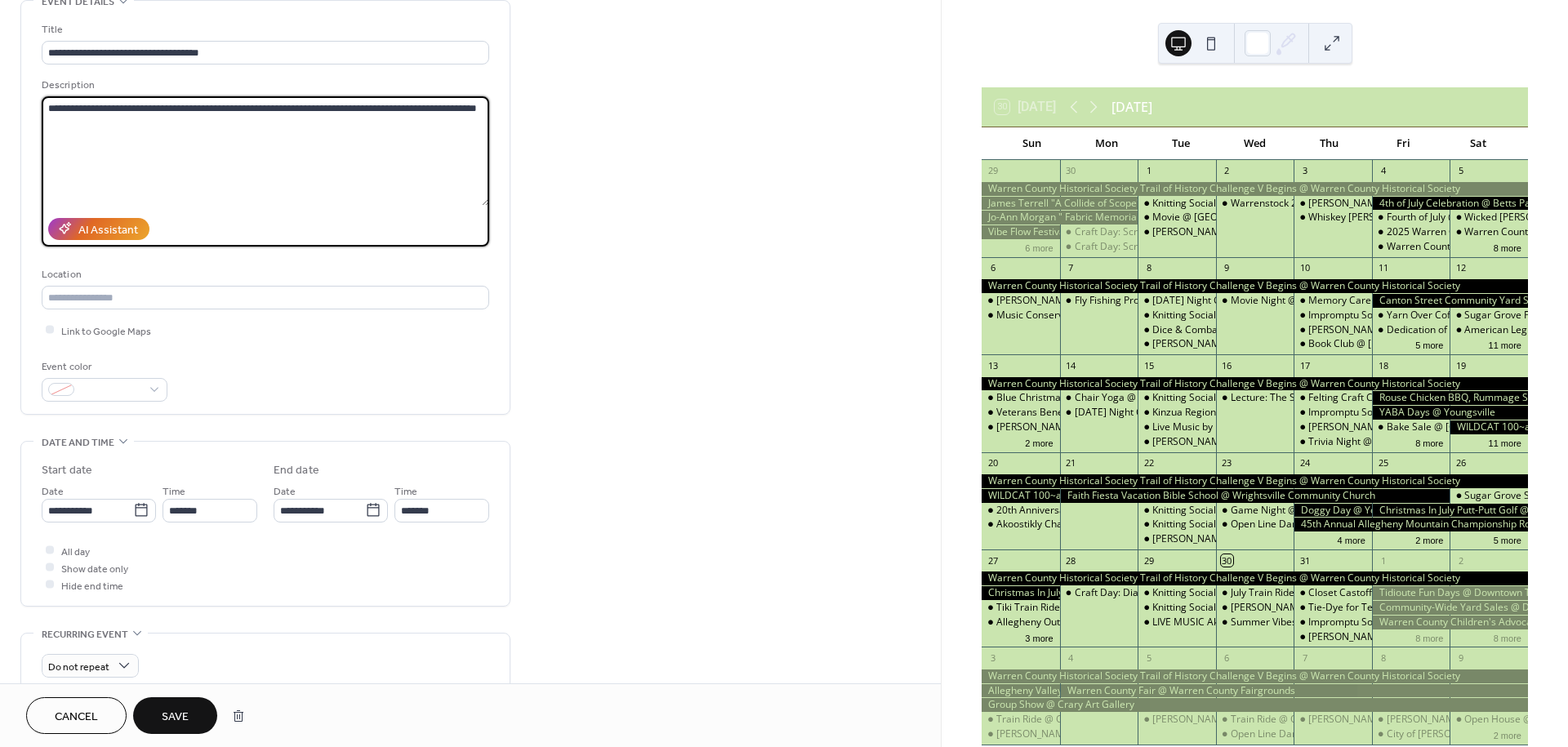 click on "**********" at bounding box center (265, 151) 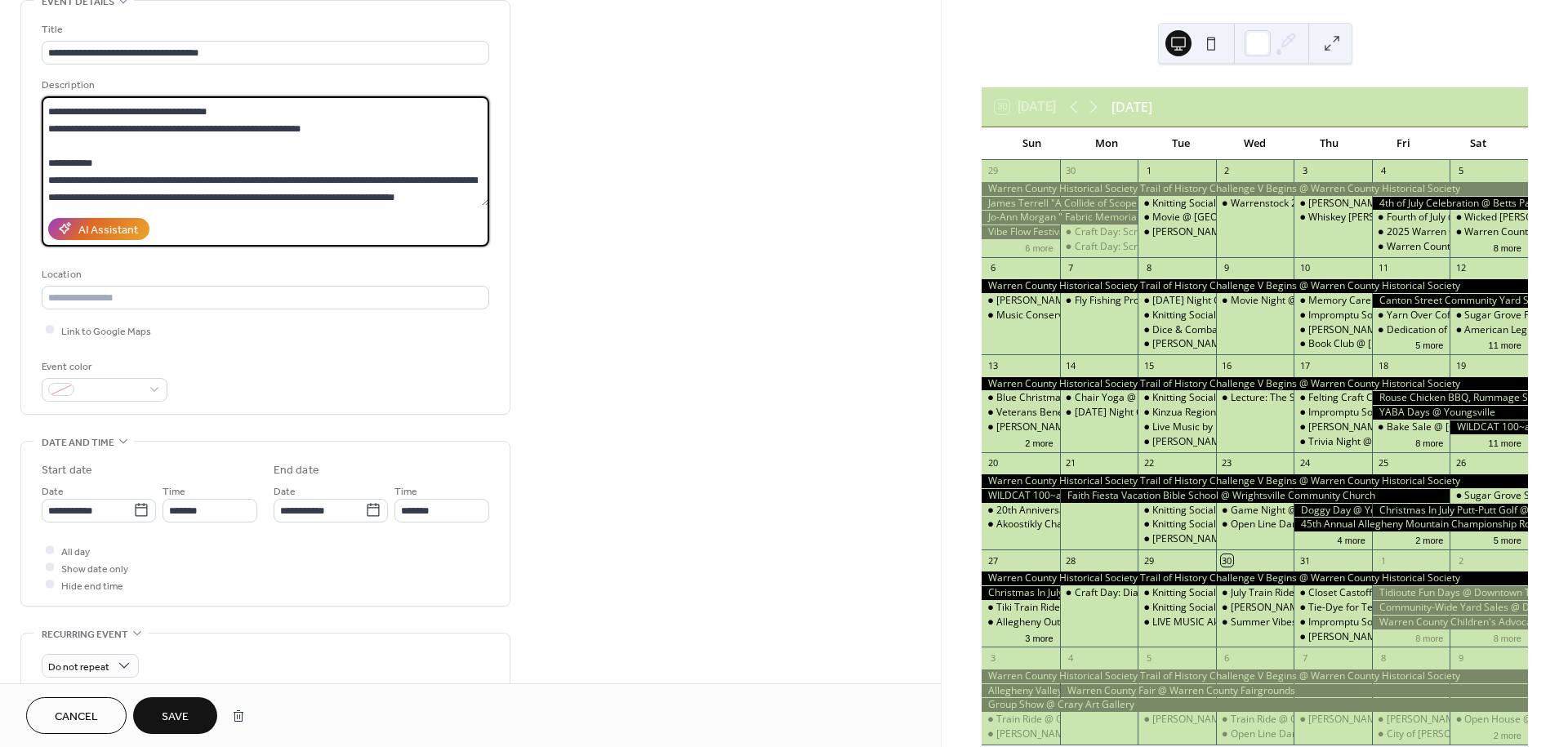 scroll, scrollTop: 31, scrollLeft: 0, axis: vertical 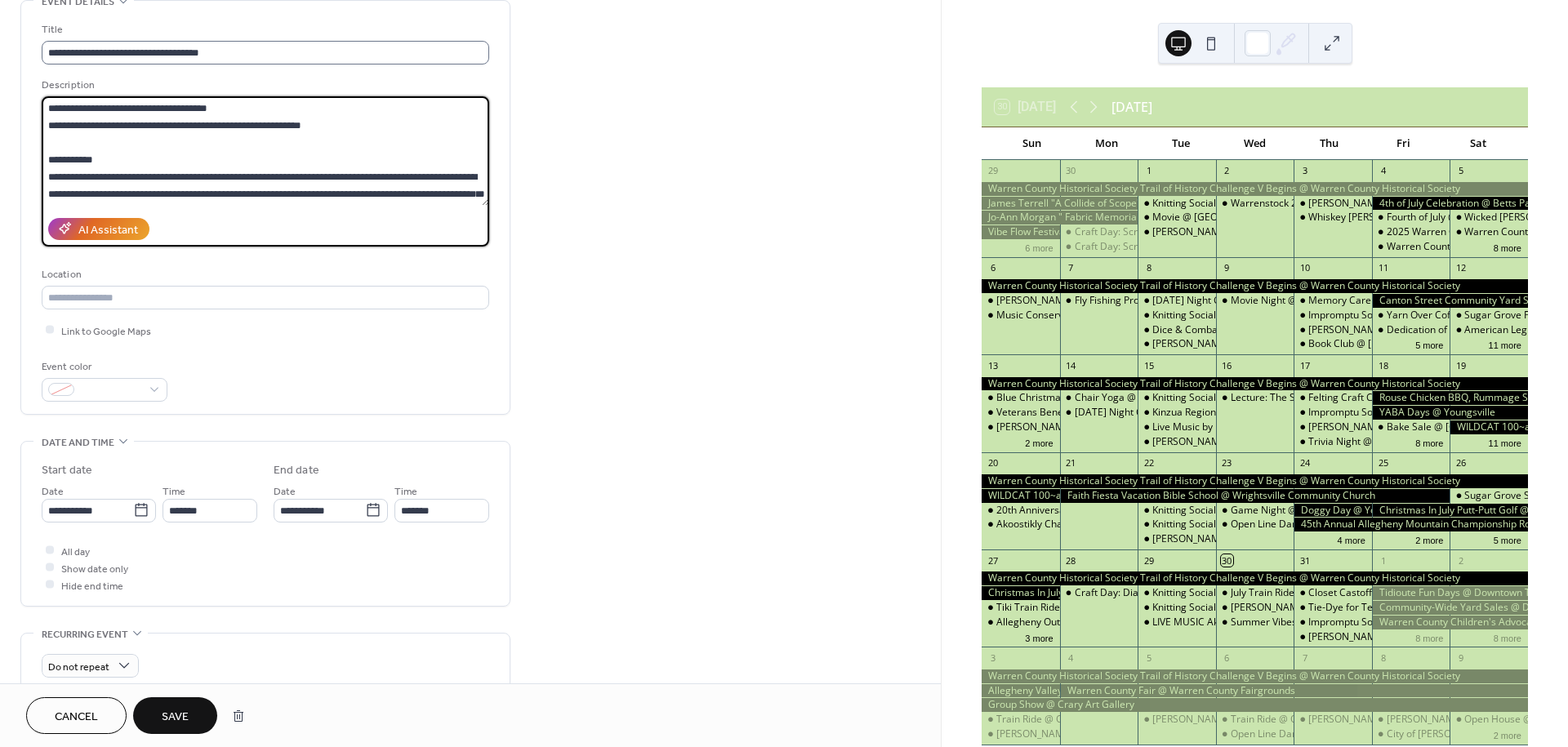 type on "**********" 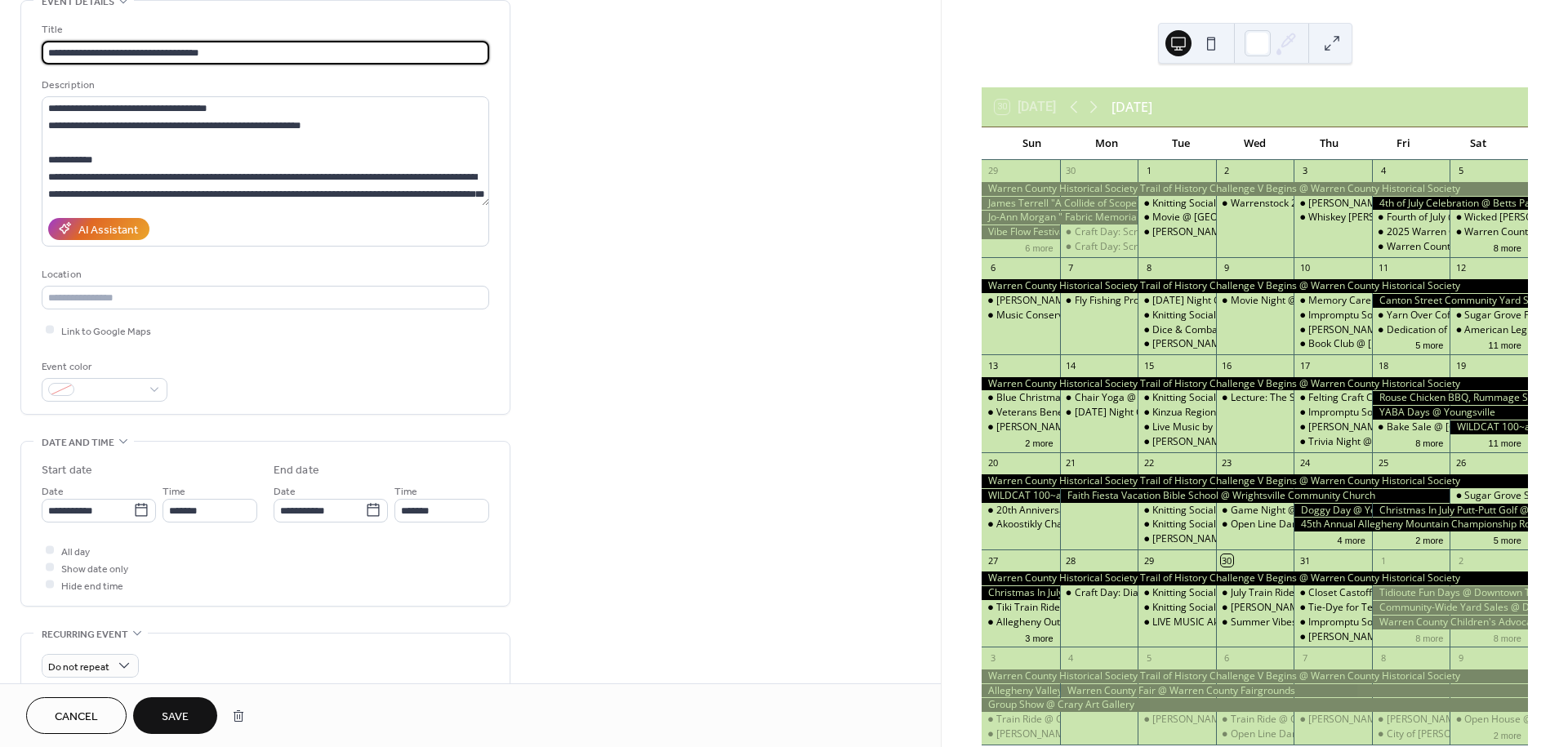 drag, startPoint x: 230, startPoint y: 54, endPoint x: 49, endPoint y: 47, distance: 181.13531 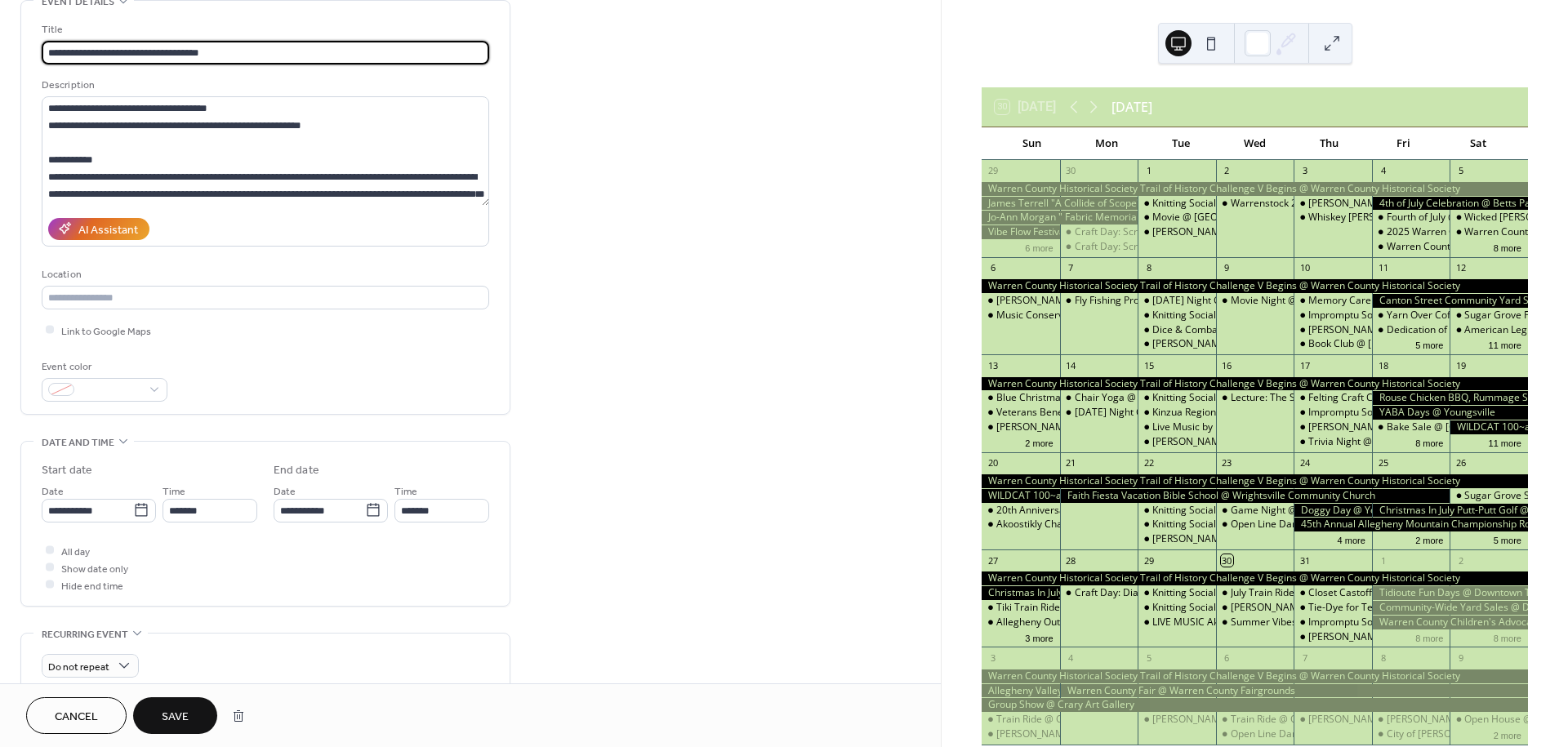 click on "**********" at bounding box center [265, 52] 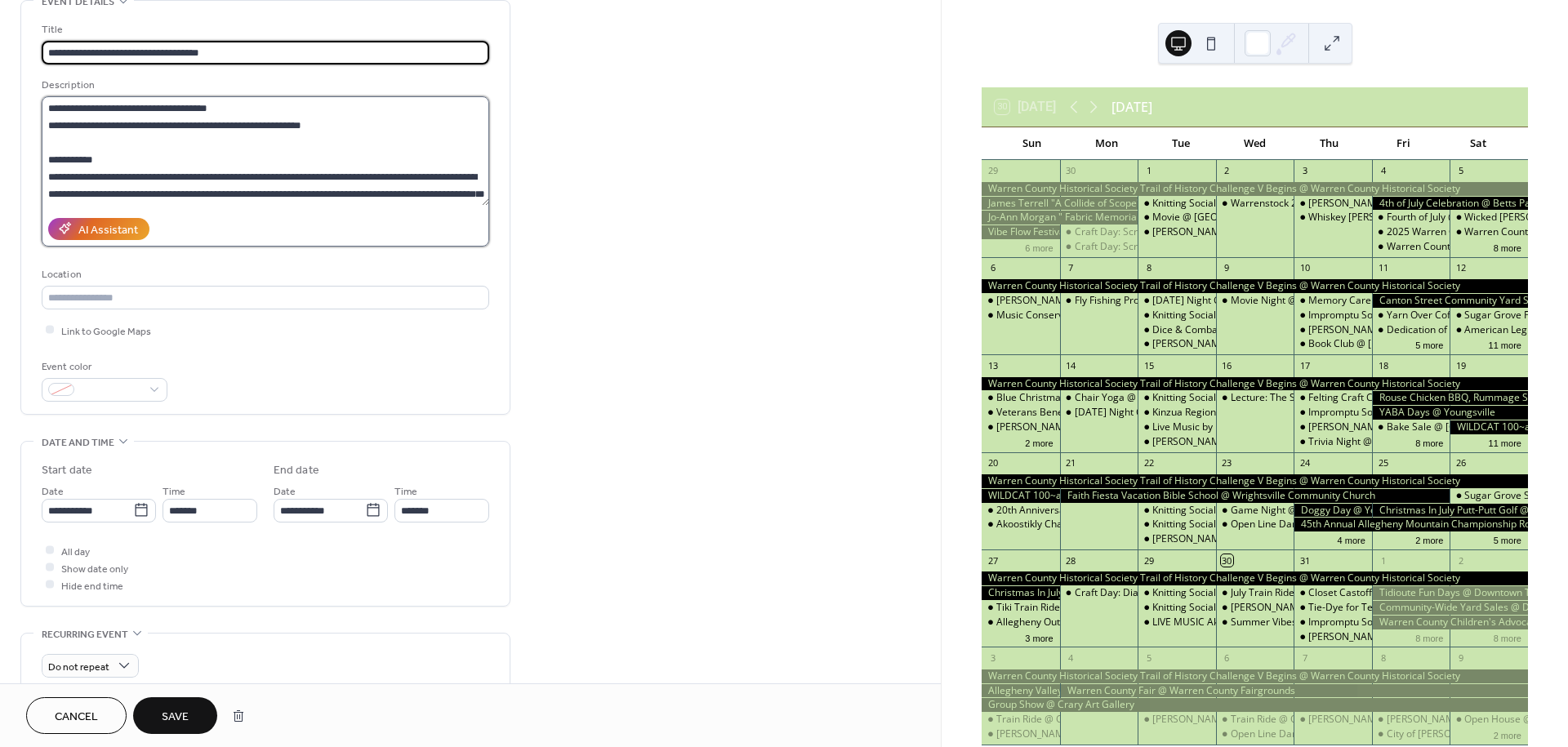 click on "**********" at bounding box center [265, 151] 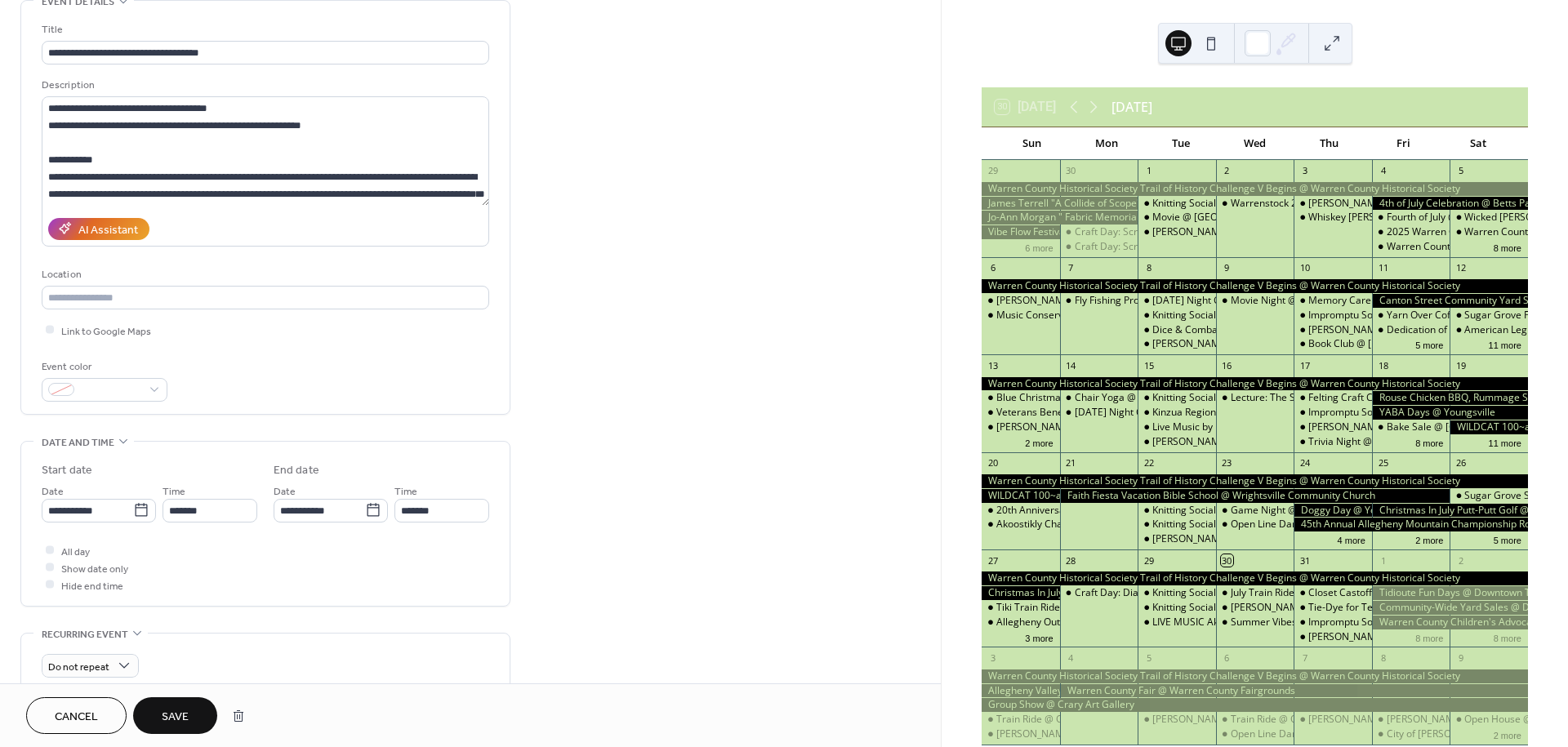click on "Save" at bounding box center (175, 717) 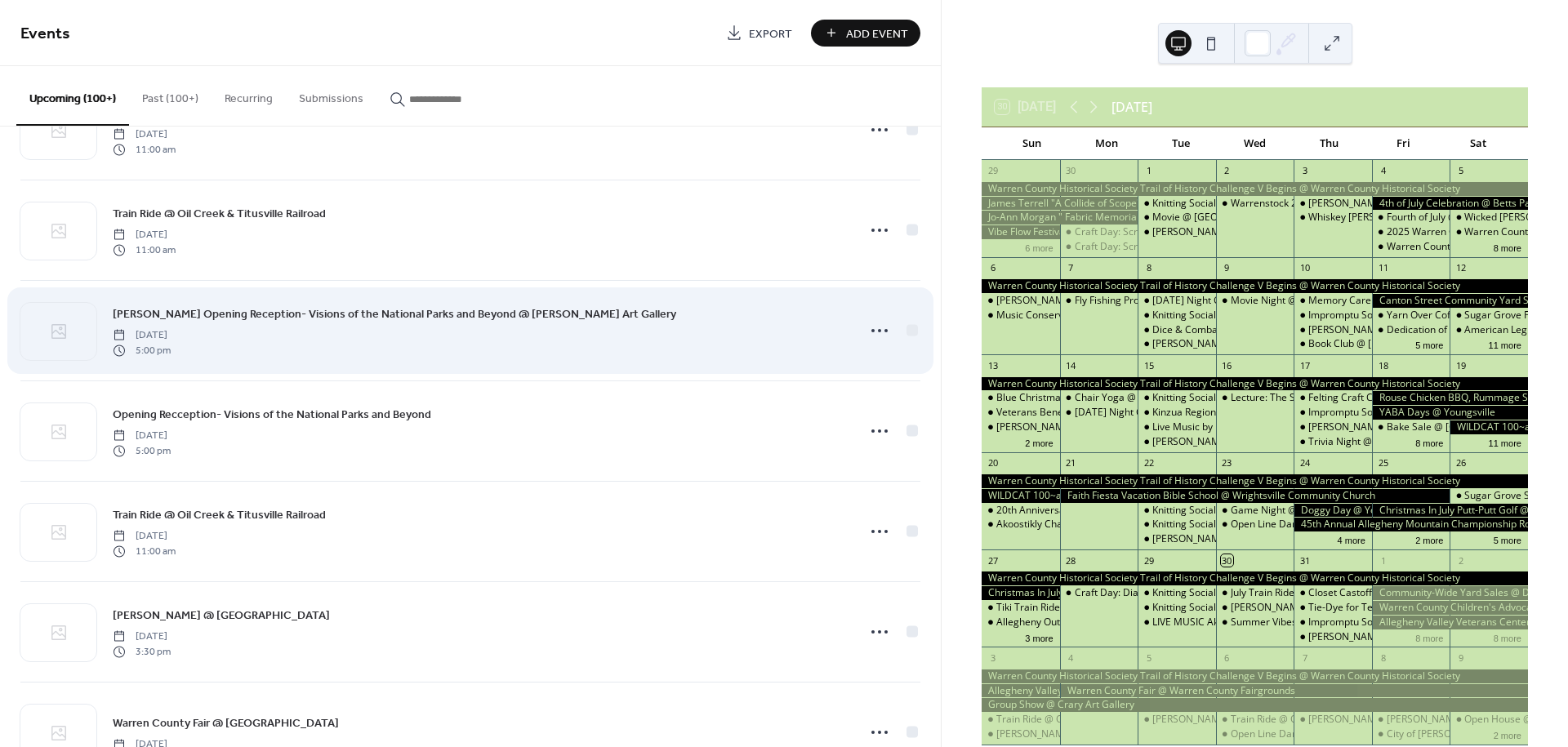 scroll, scrollTop: 2177, scrollLeft: 0, axis: vertical 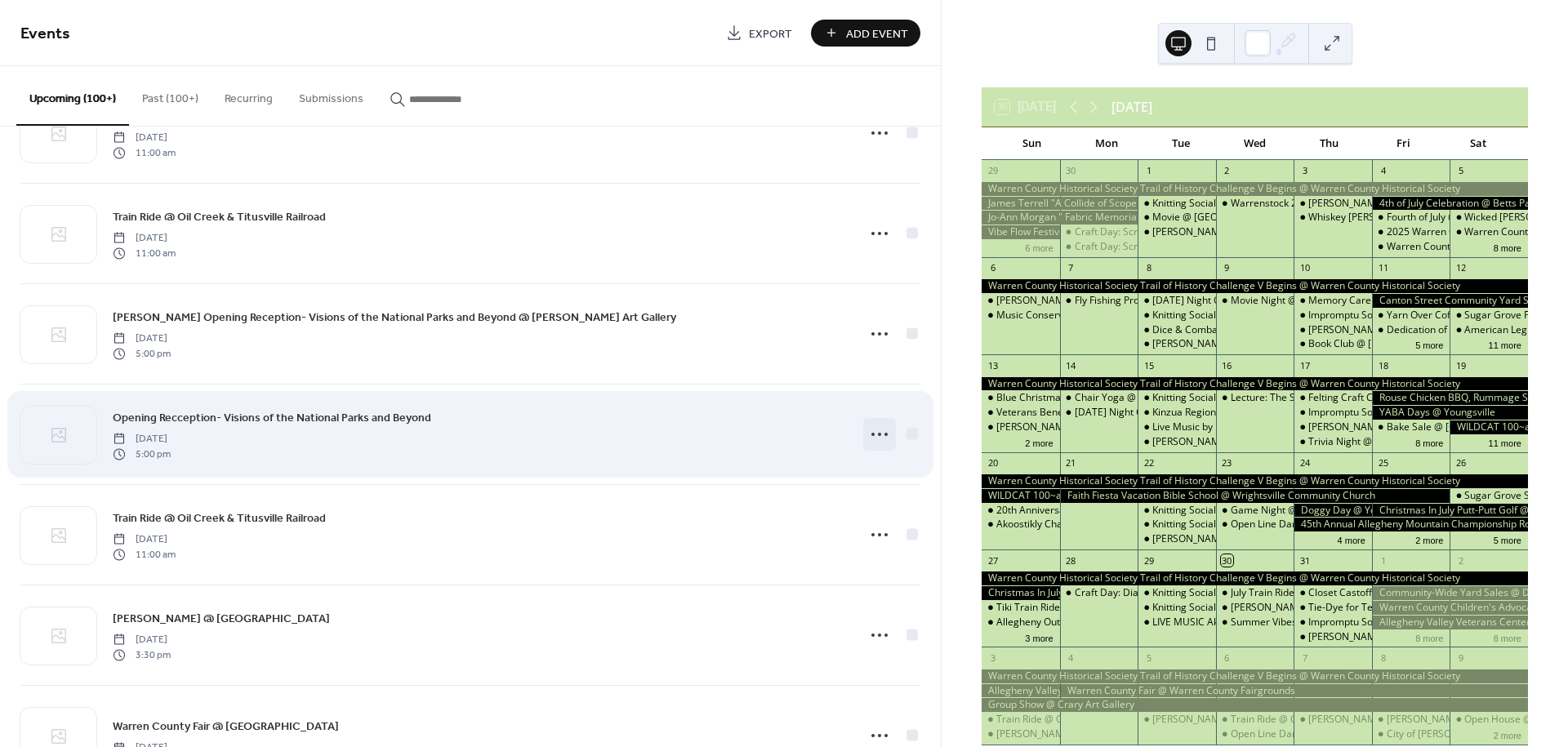 click 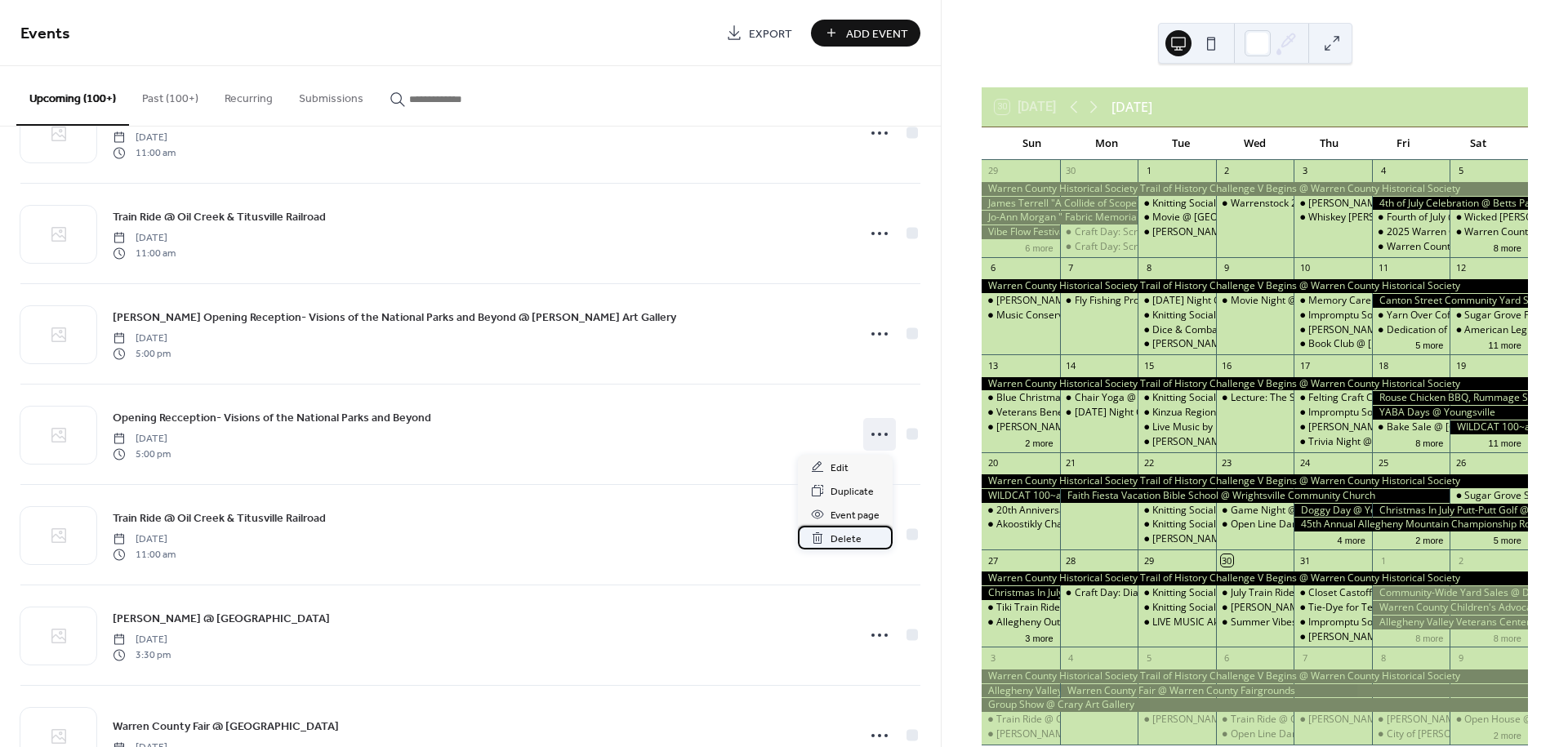 click on "Delete" at bounding box center (846, 539) 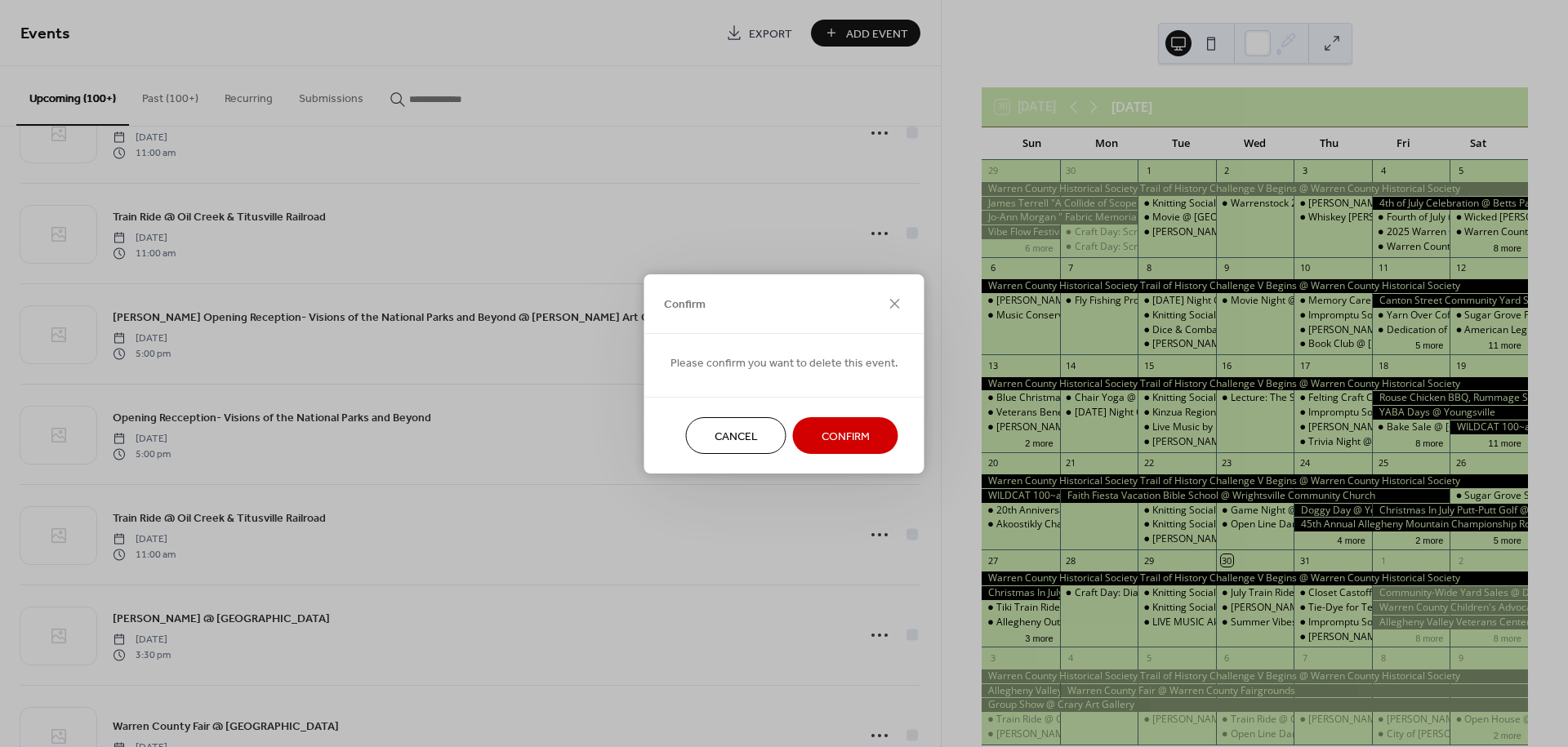 click on "Confirm" at bounding box center (845, 436) 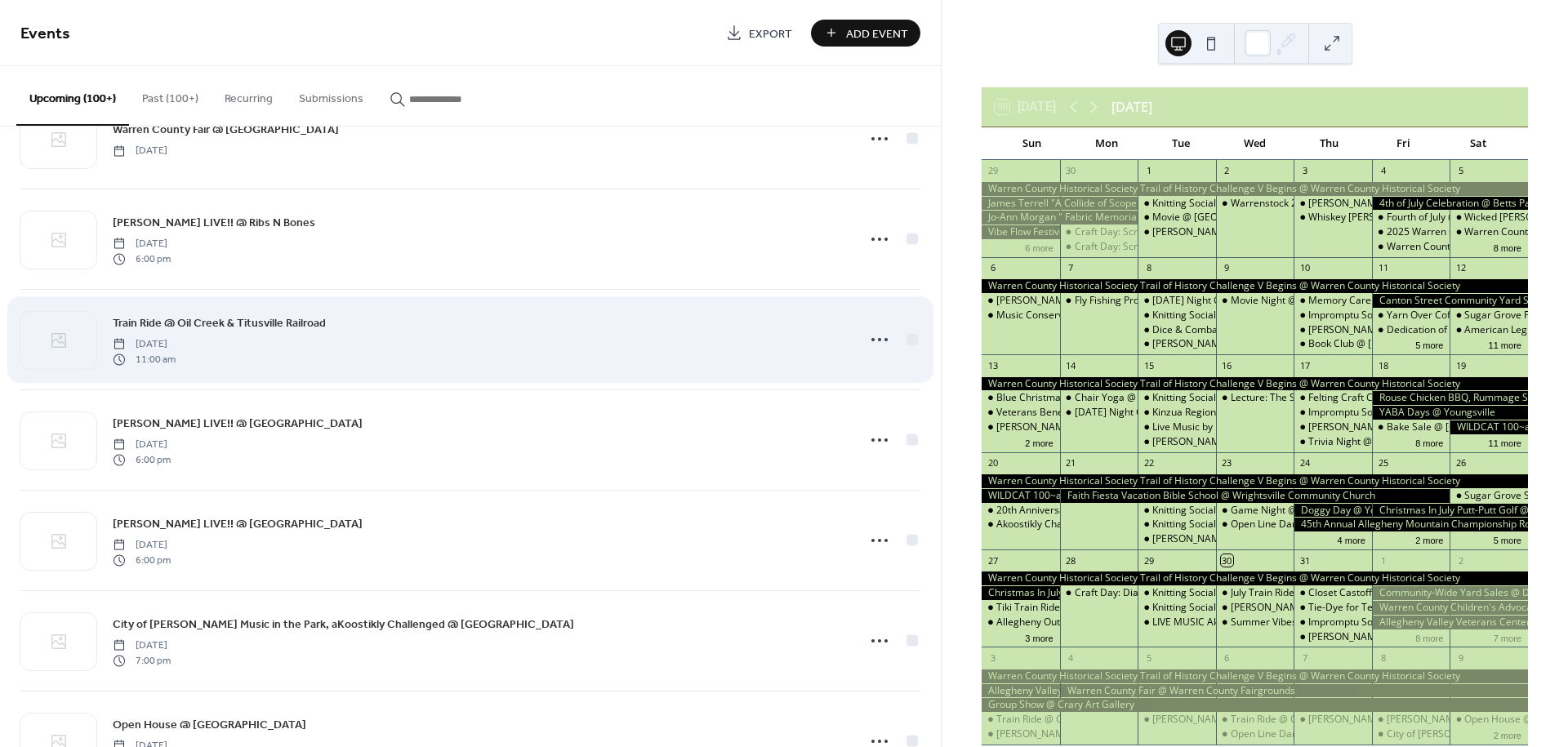 scroll, scrollTop: 2704, scrollLeft: 0, axis: vertical 